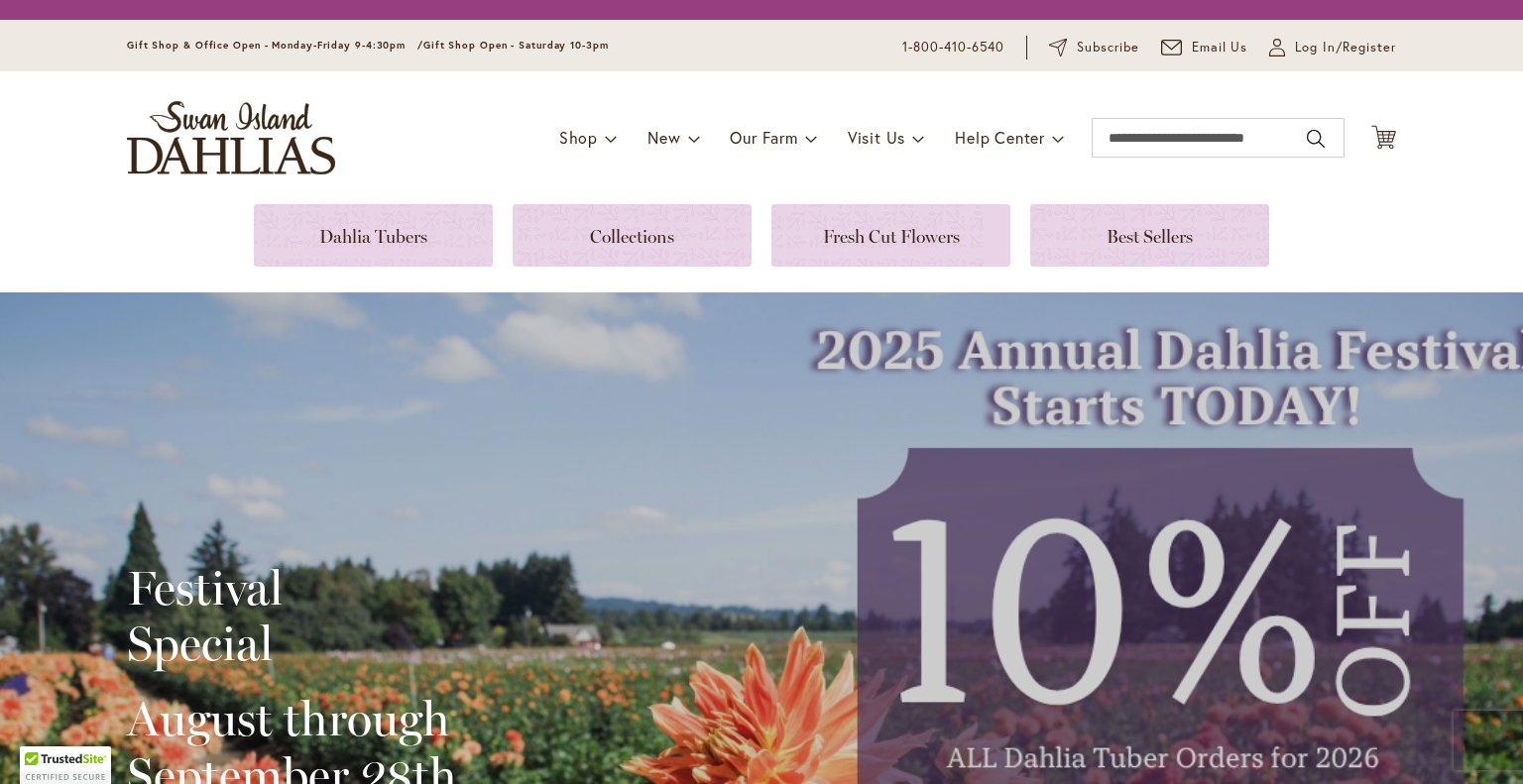 scroll, scrollTop: 0, scrollLeft: 0, axis: both 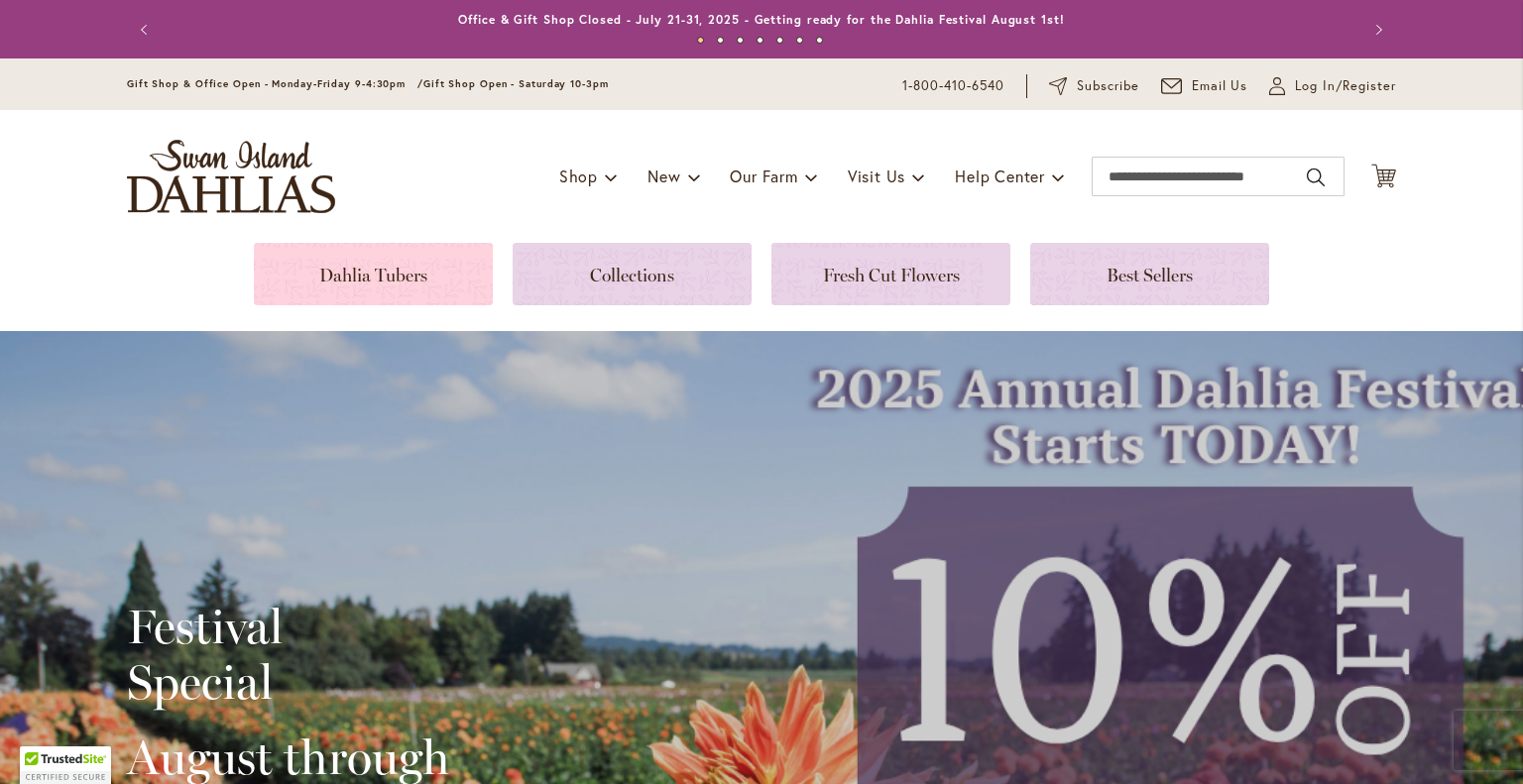 click at bounding box center [373, 274] 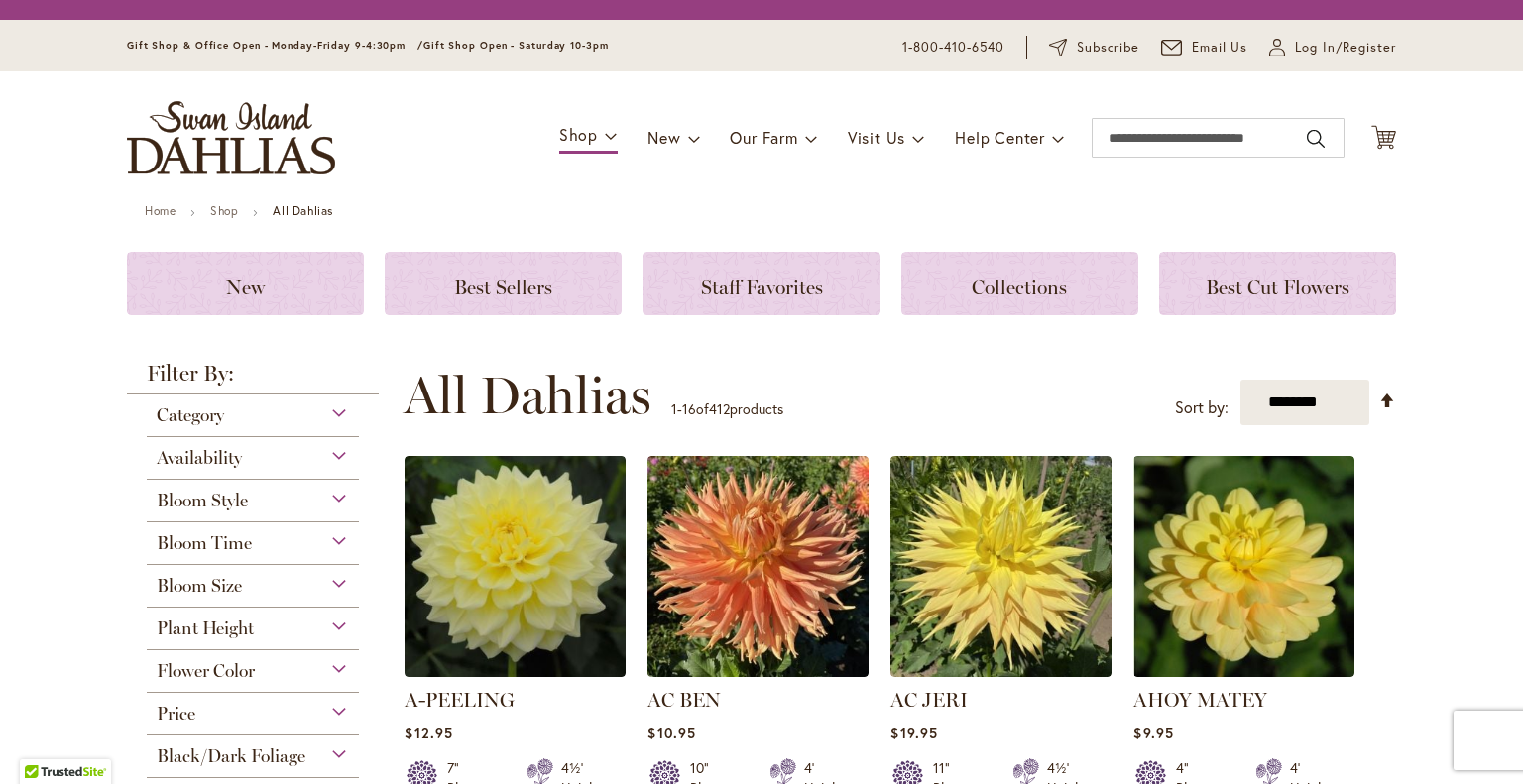 scroll, scrollTop: 0, scrollLeft: 0, axis: both 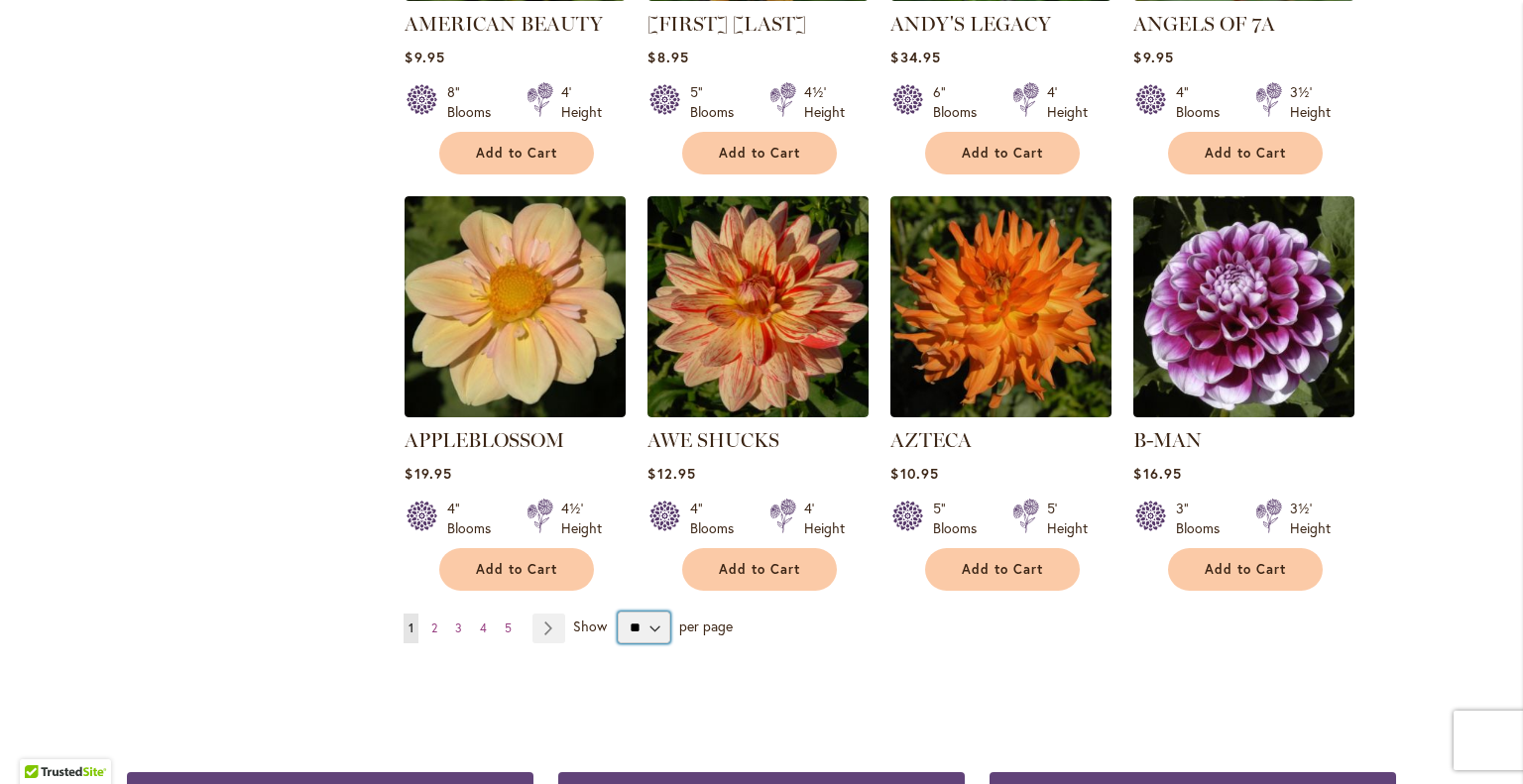 click on "**
**
**
**" at bounding box center [644, 627] 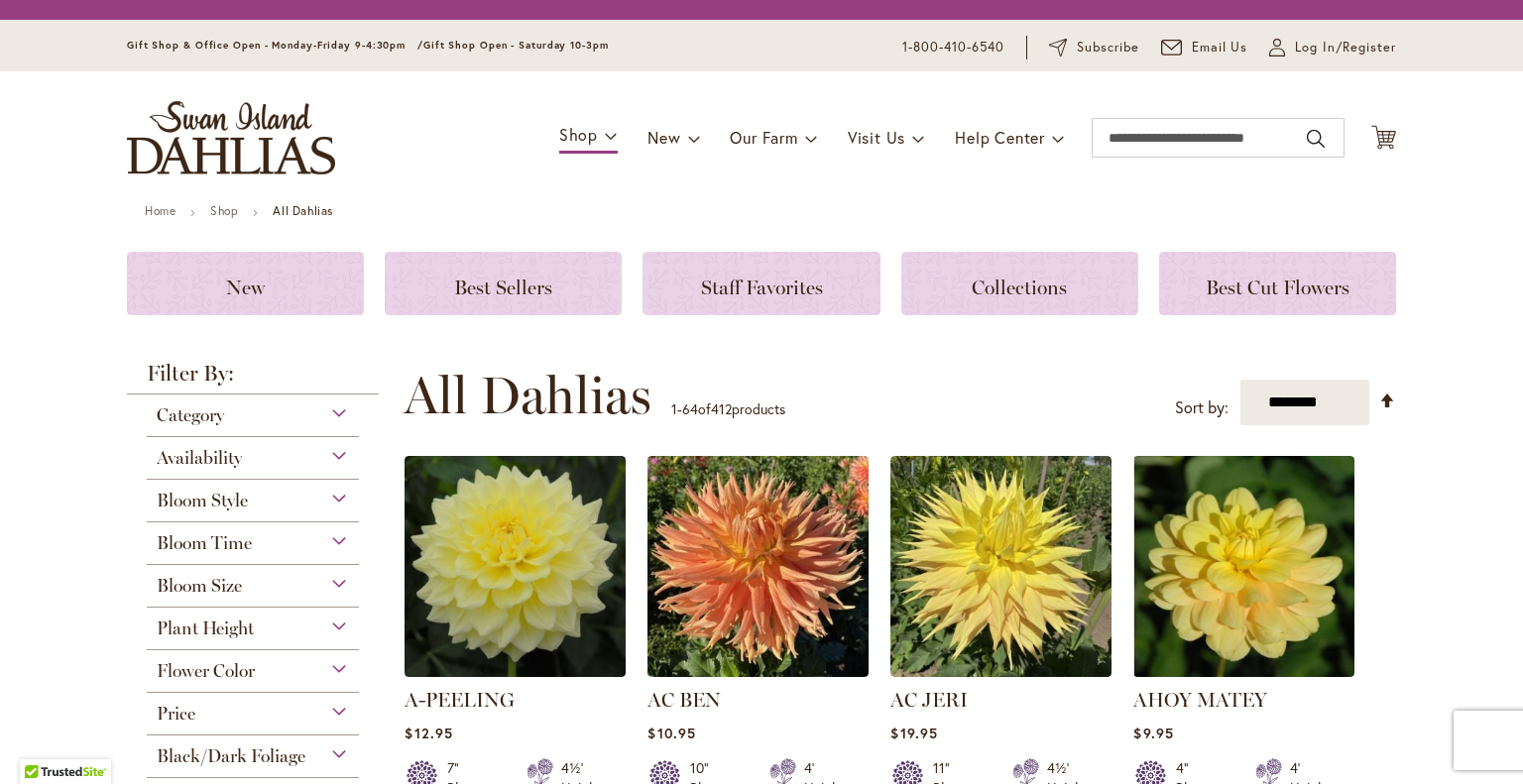 scroll, scrollTop: 0, scrollLeft: 0, axis: both 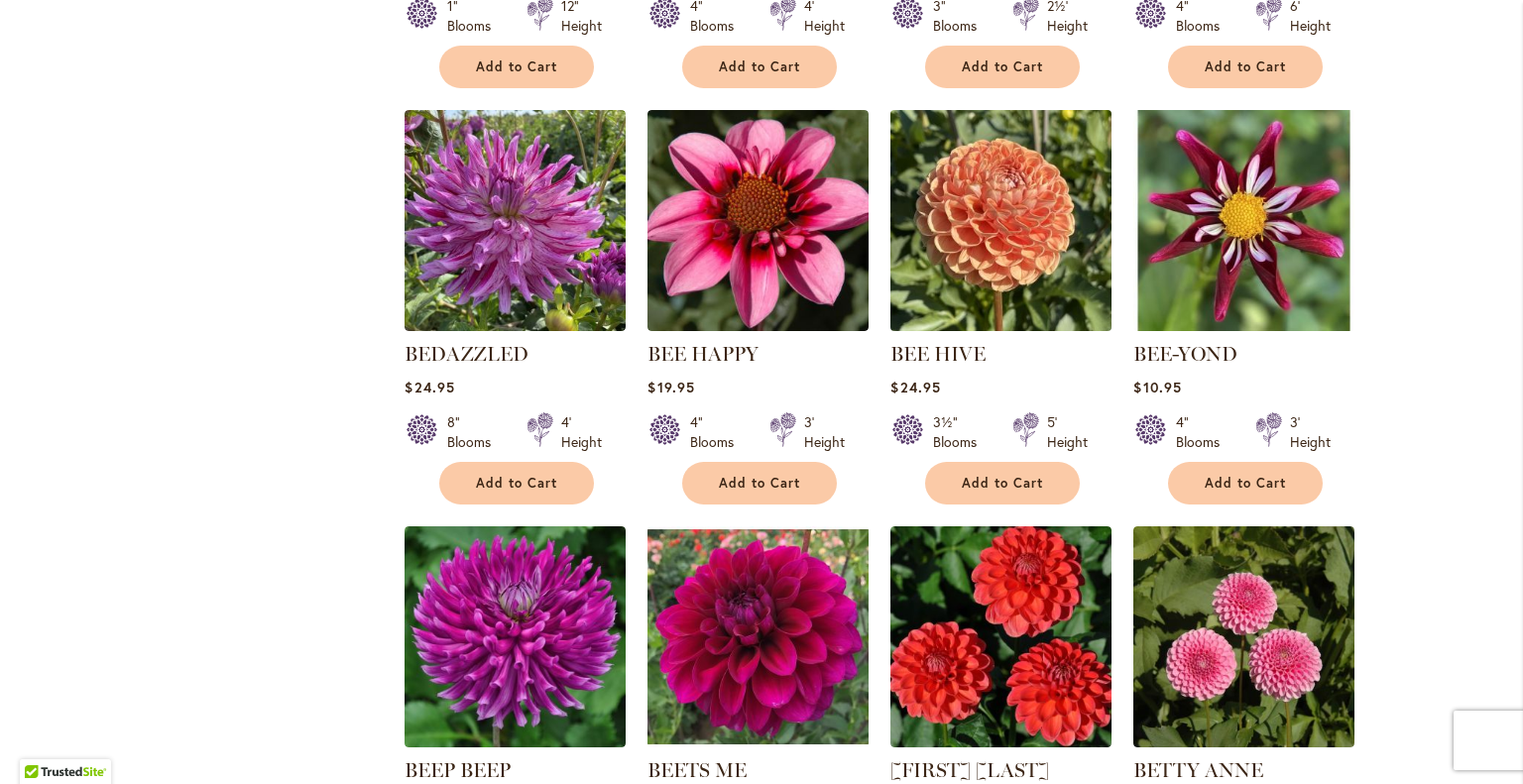 click at bounding box center [1001, 221] 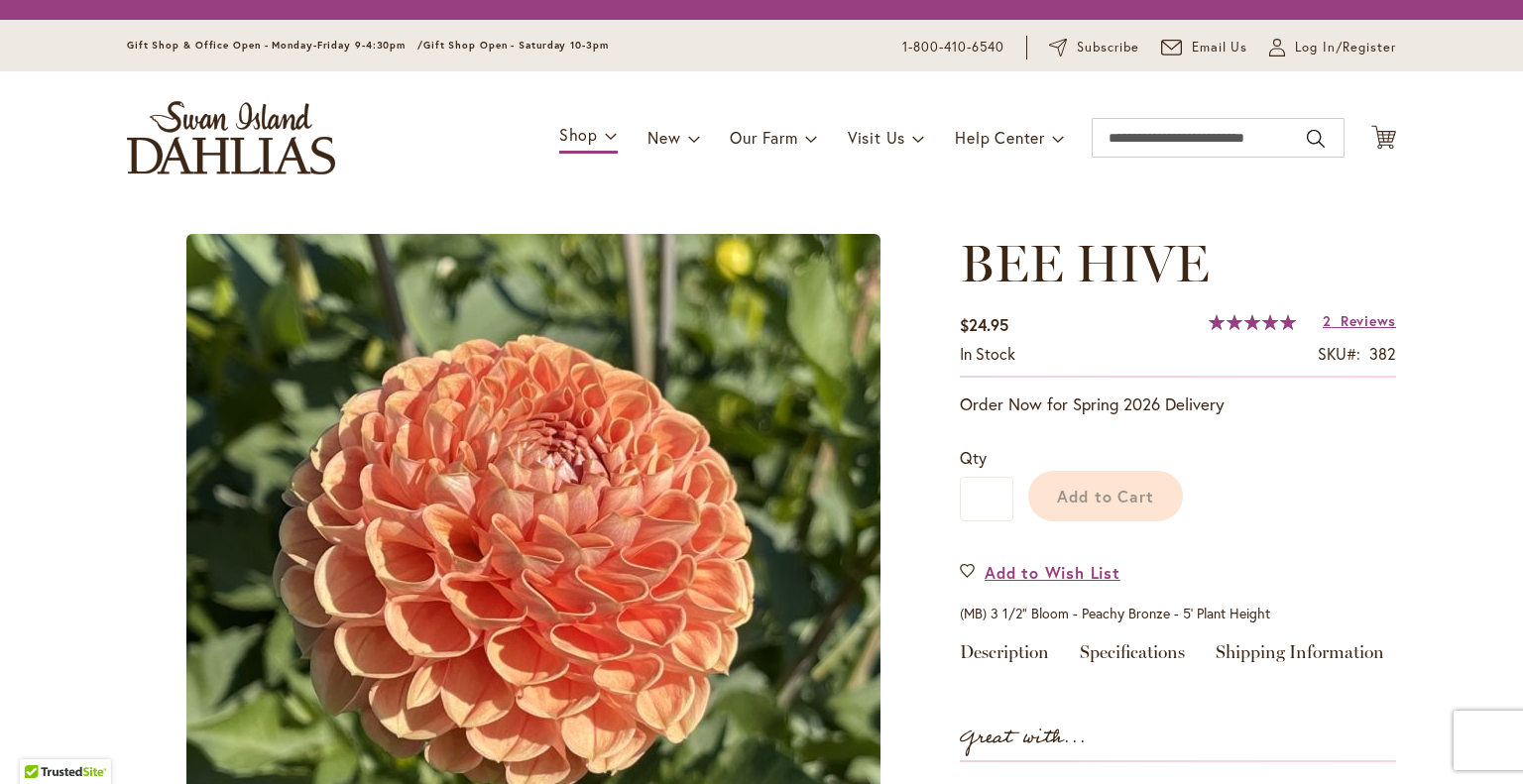 scroll, scrollTop: 0, scrollLeft: 0, axis: both 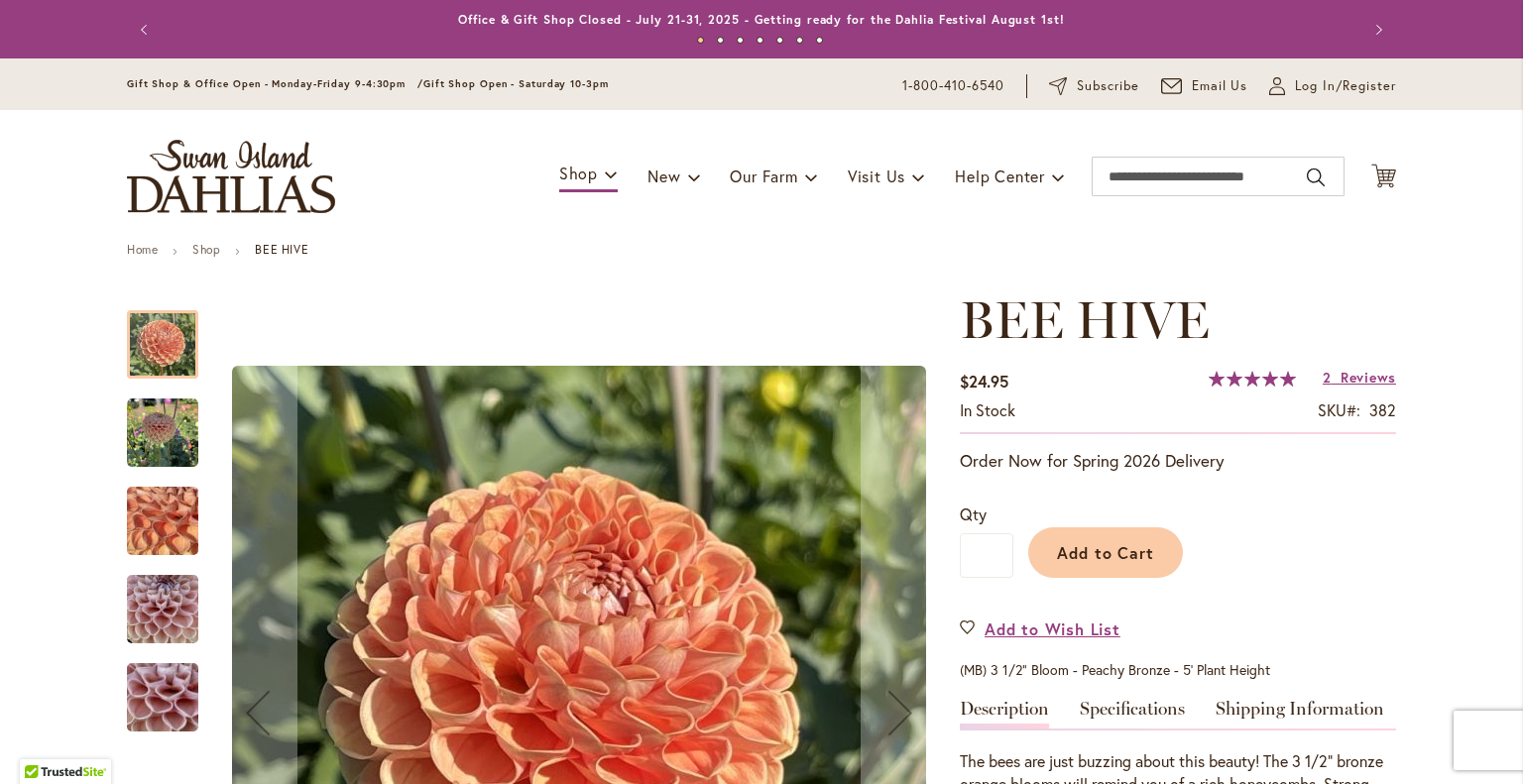 click at bounding box center [163, 433] 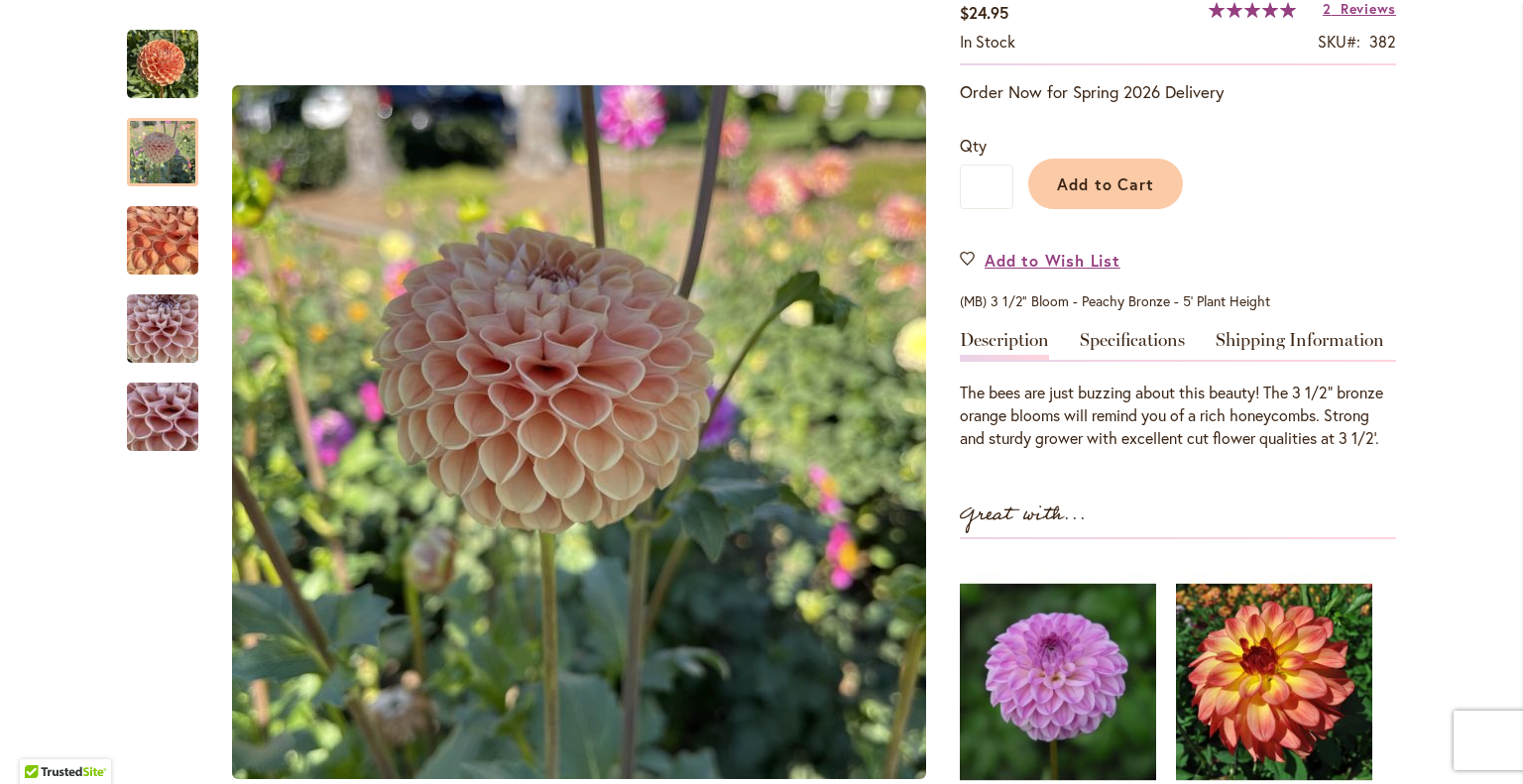 scroll, scrollTop: 422, scrollLeft: 0, axis: vertical 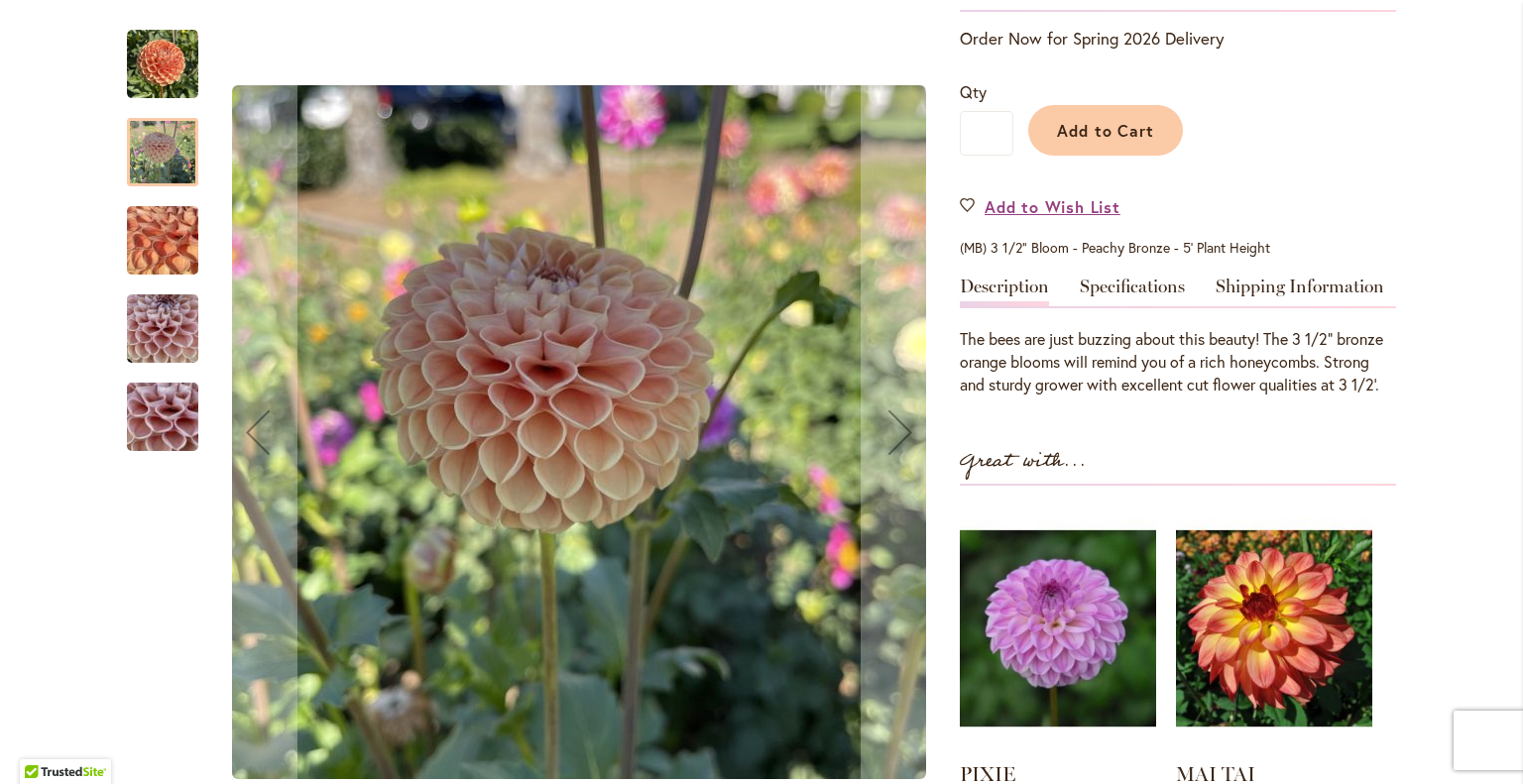 click at bounding box center [163, 64] 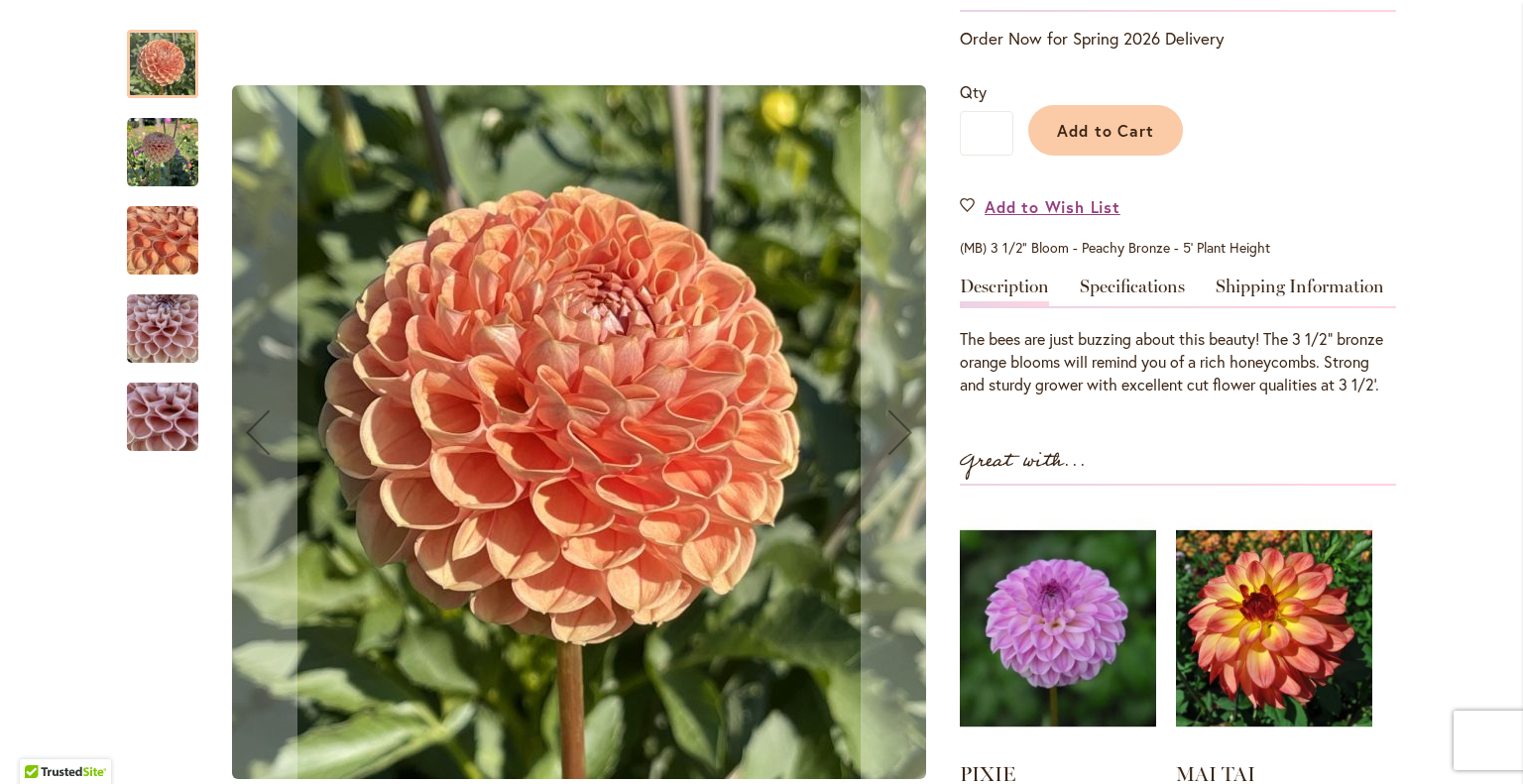 click at bounding box center [163, 153] 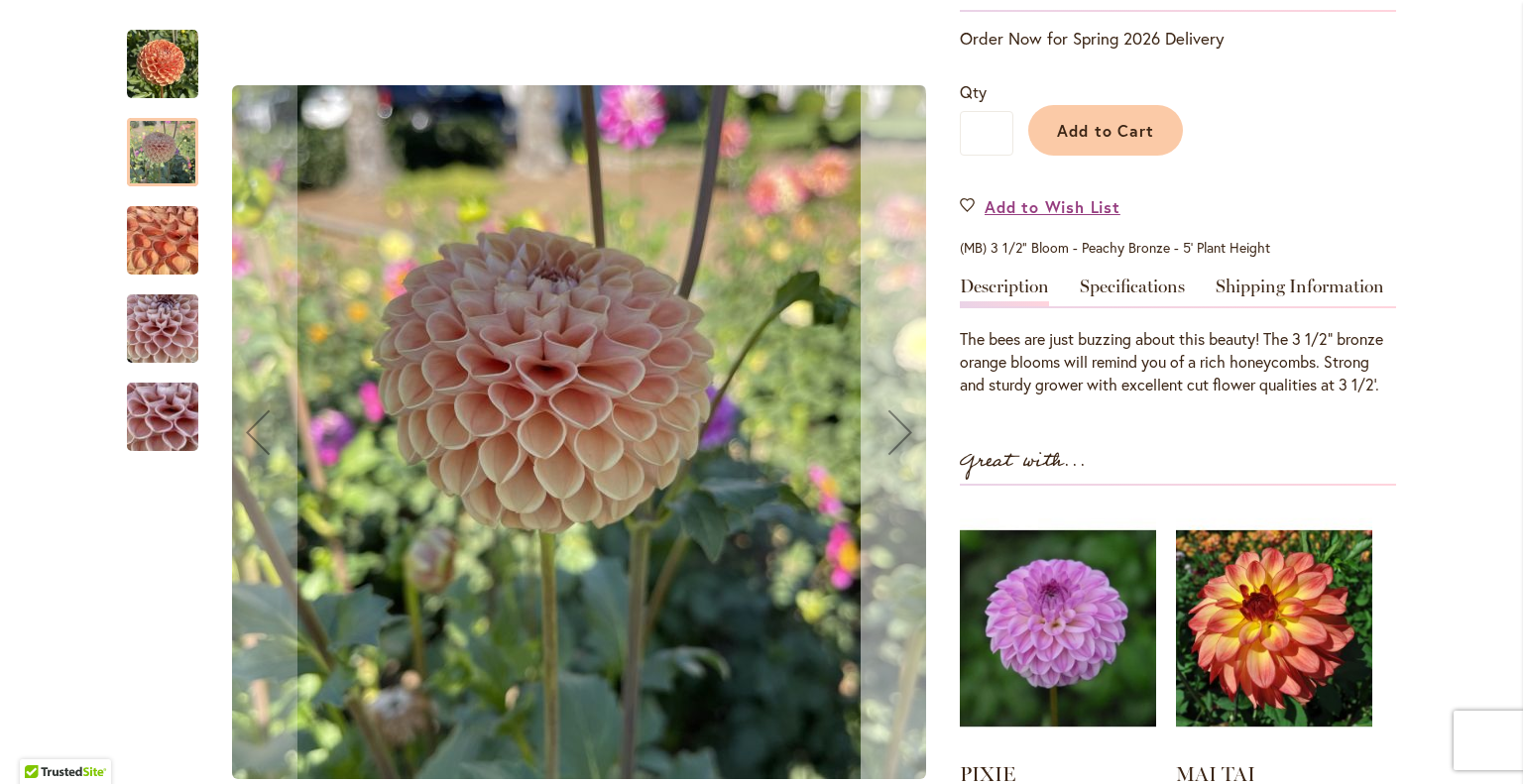 click at bounding box center [900, 432] 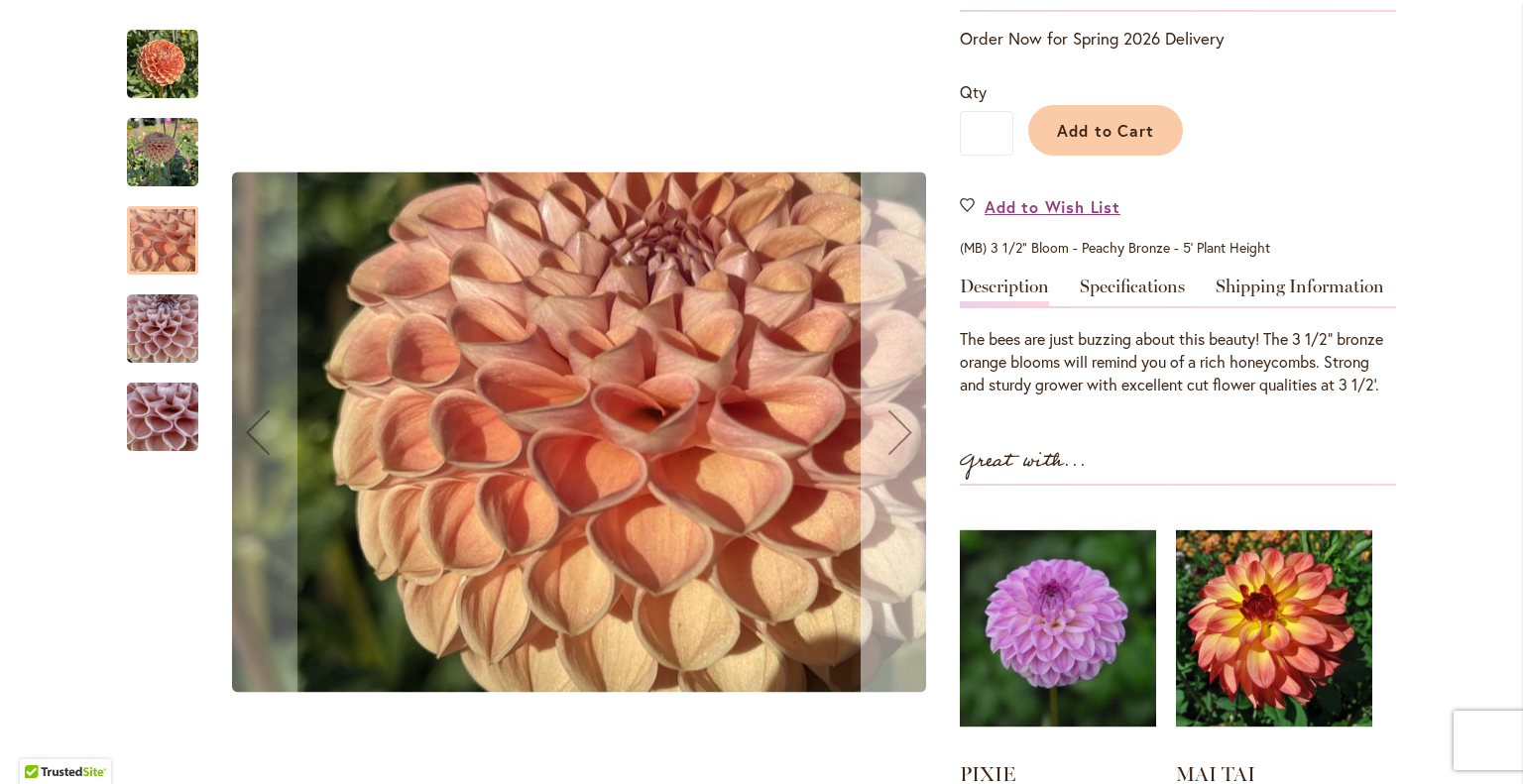 click at bounding box center [900, 432] 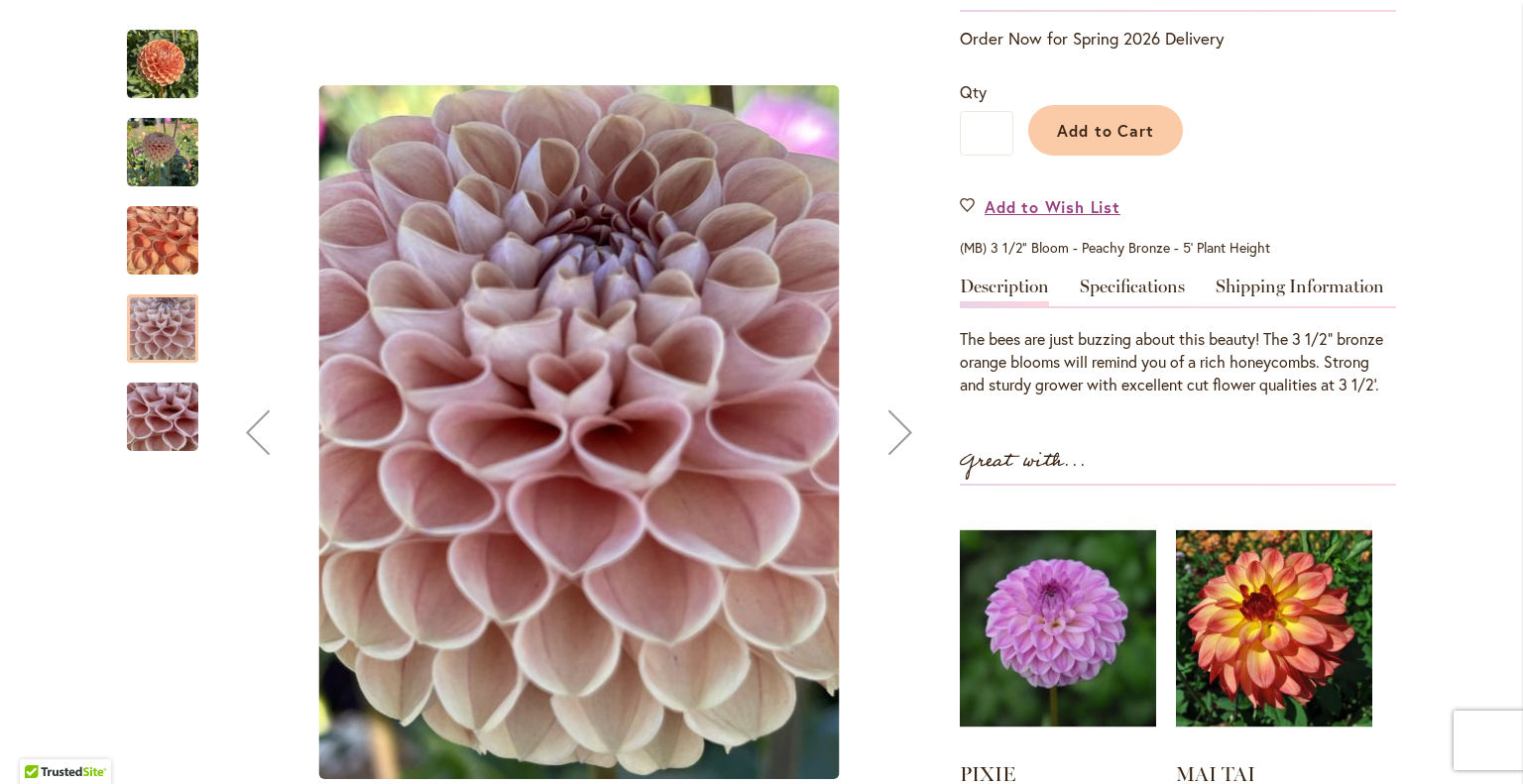 click at bounding box center (900, 432) 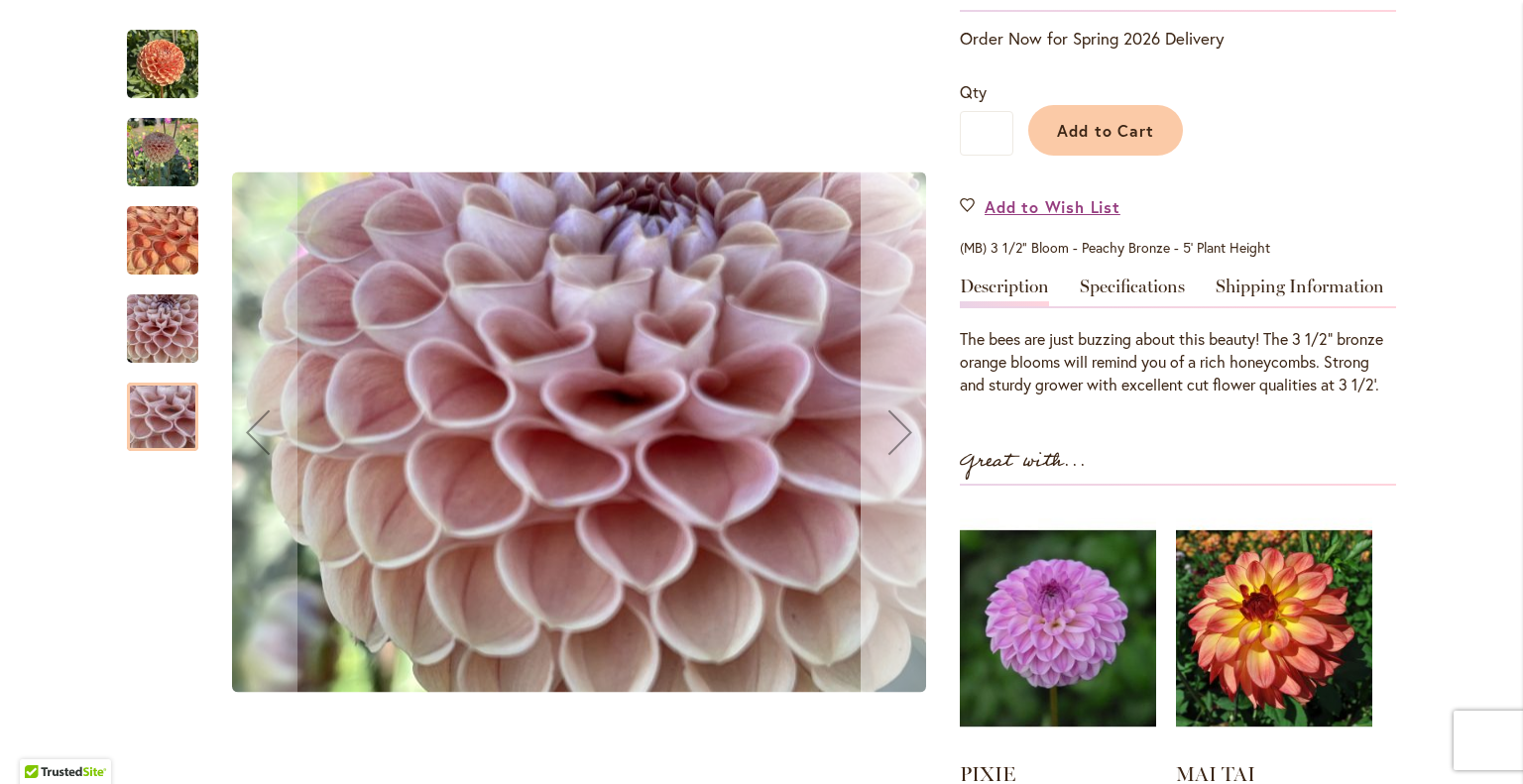 click at bounding box center (900, 432) 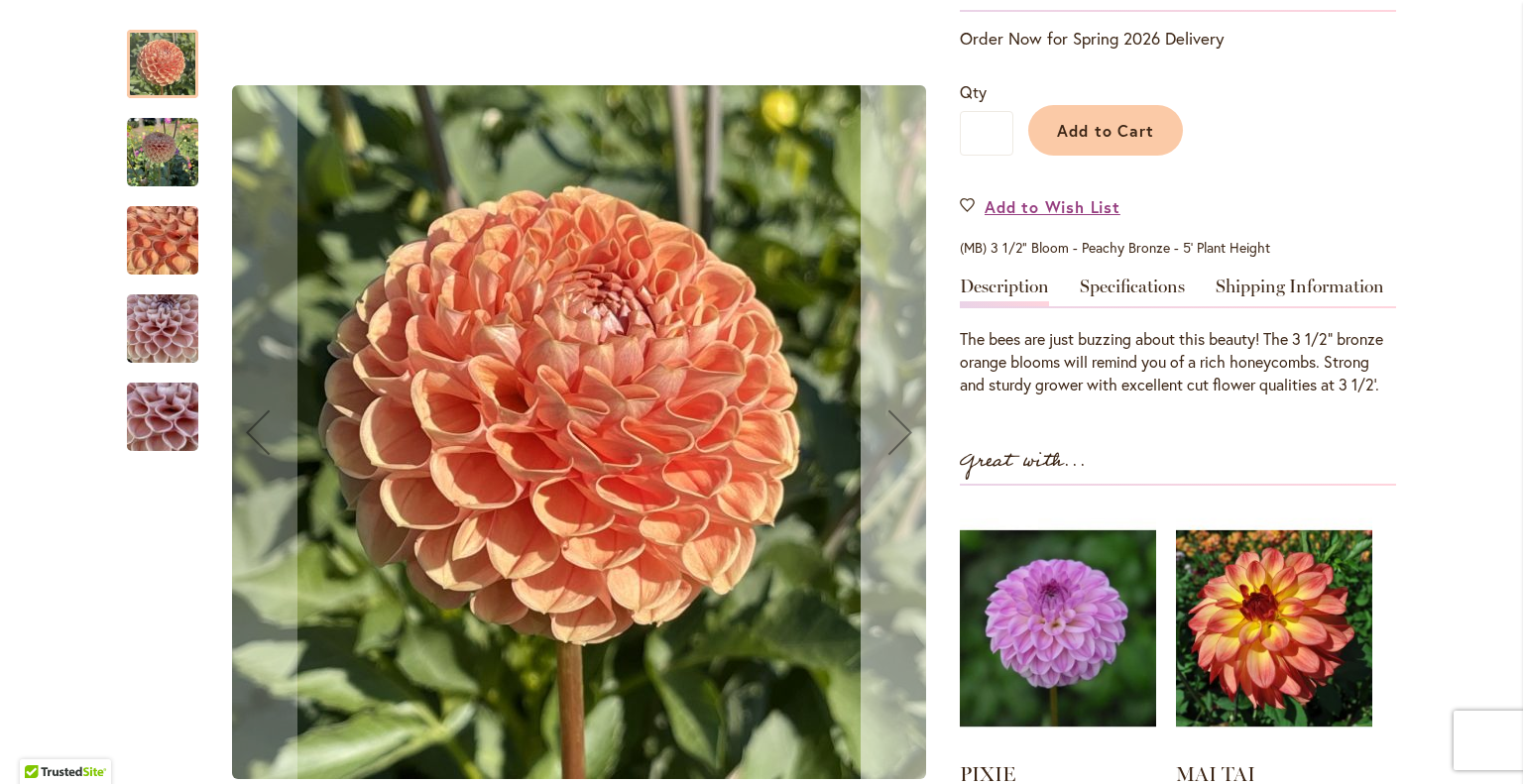 click at bounding box center [900, 432] 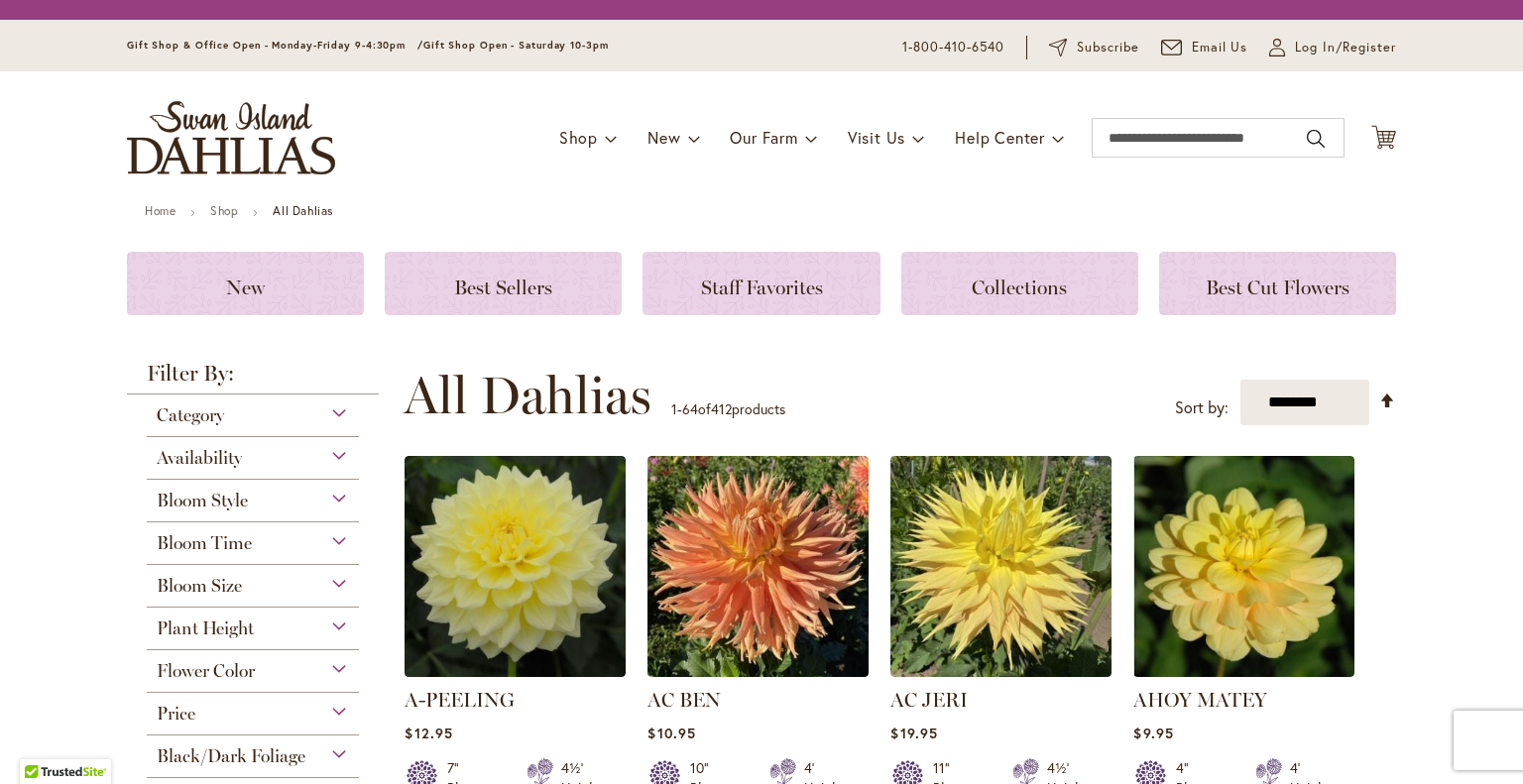 scroll, scrollTop: 0, scrollLeft: 0, axis: both 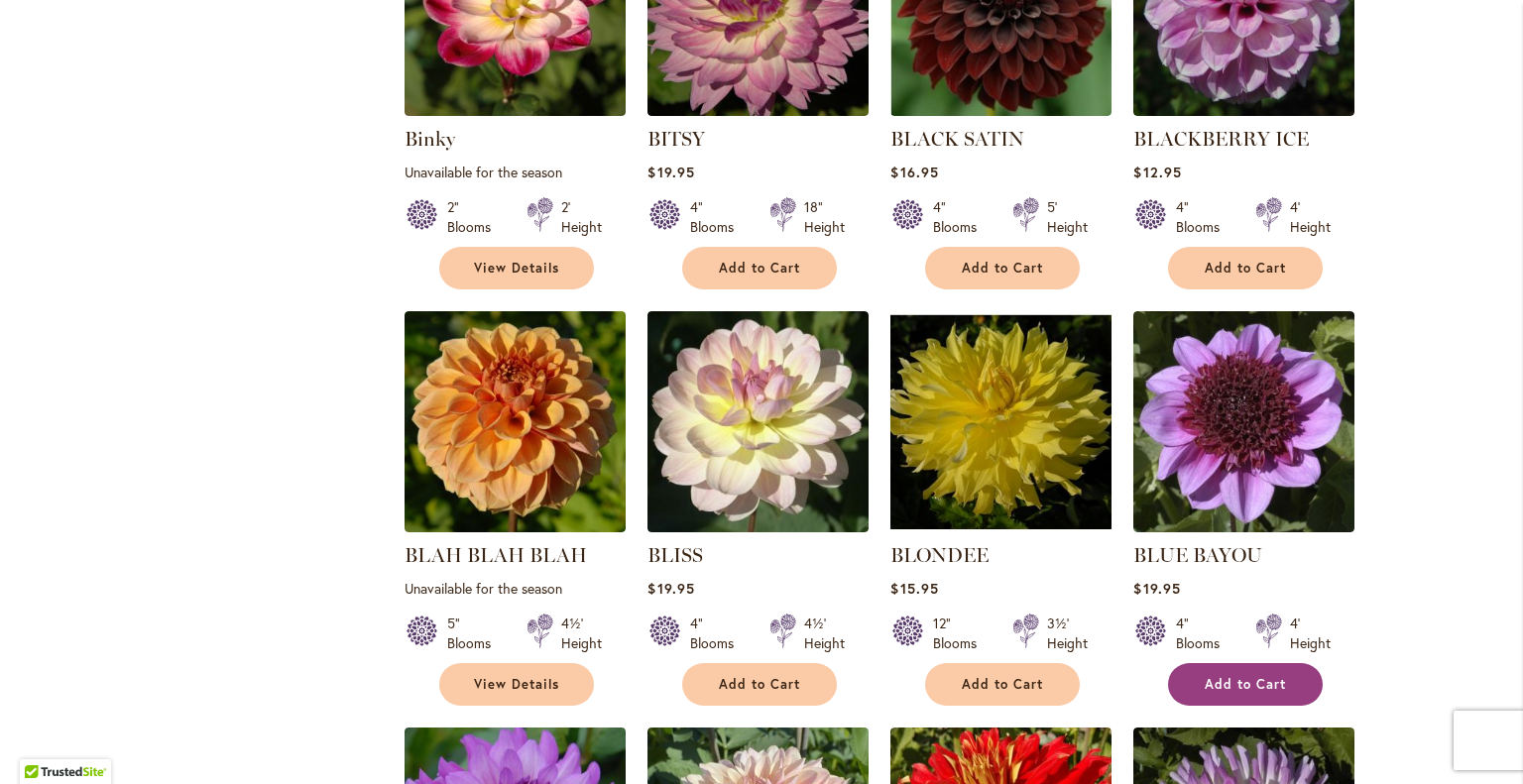 click on "Add to Cart" at bounding box center [1245, 684] 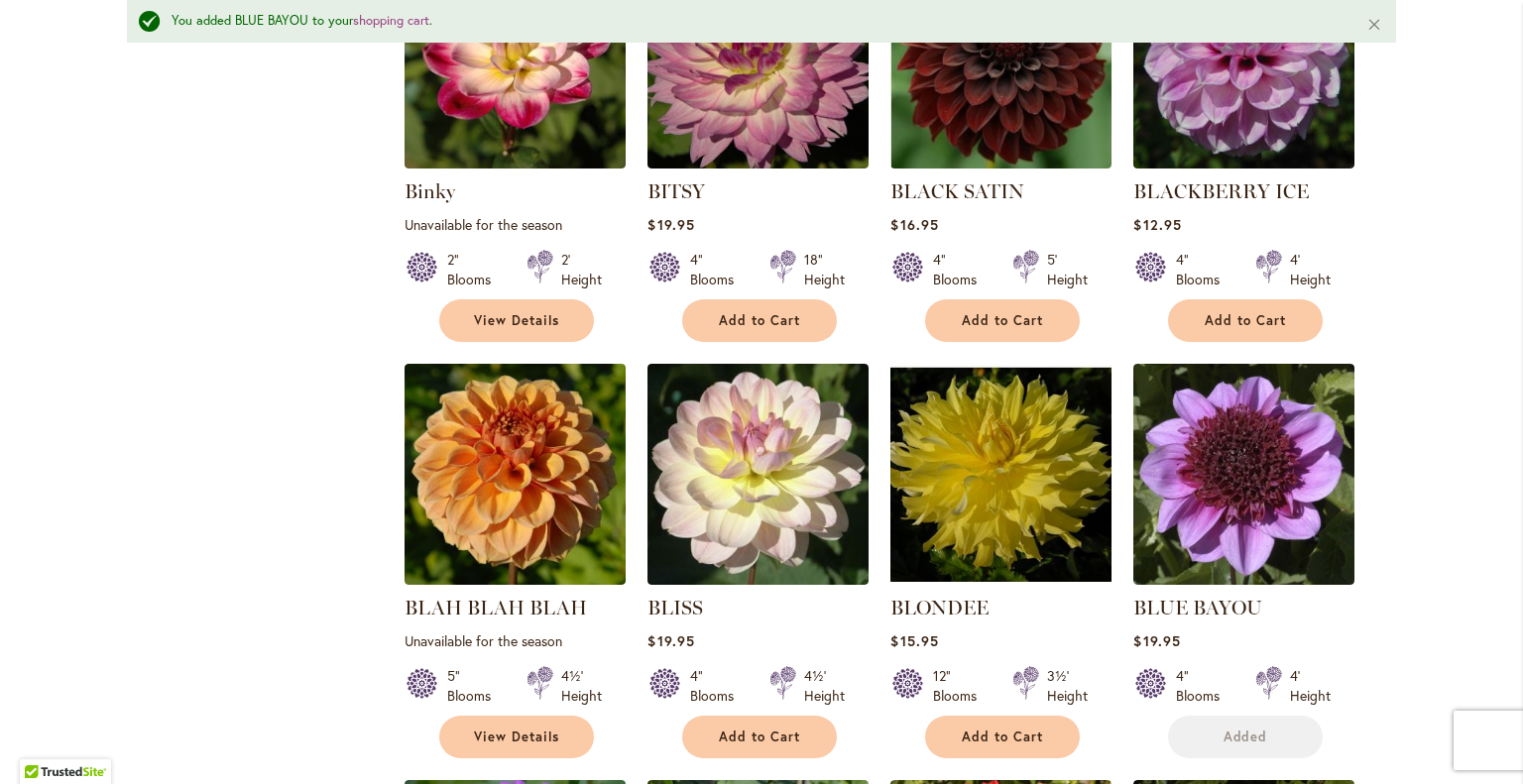 scroll, scrollTop: 3982, scrollLeft: 0, axis: vertical 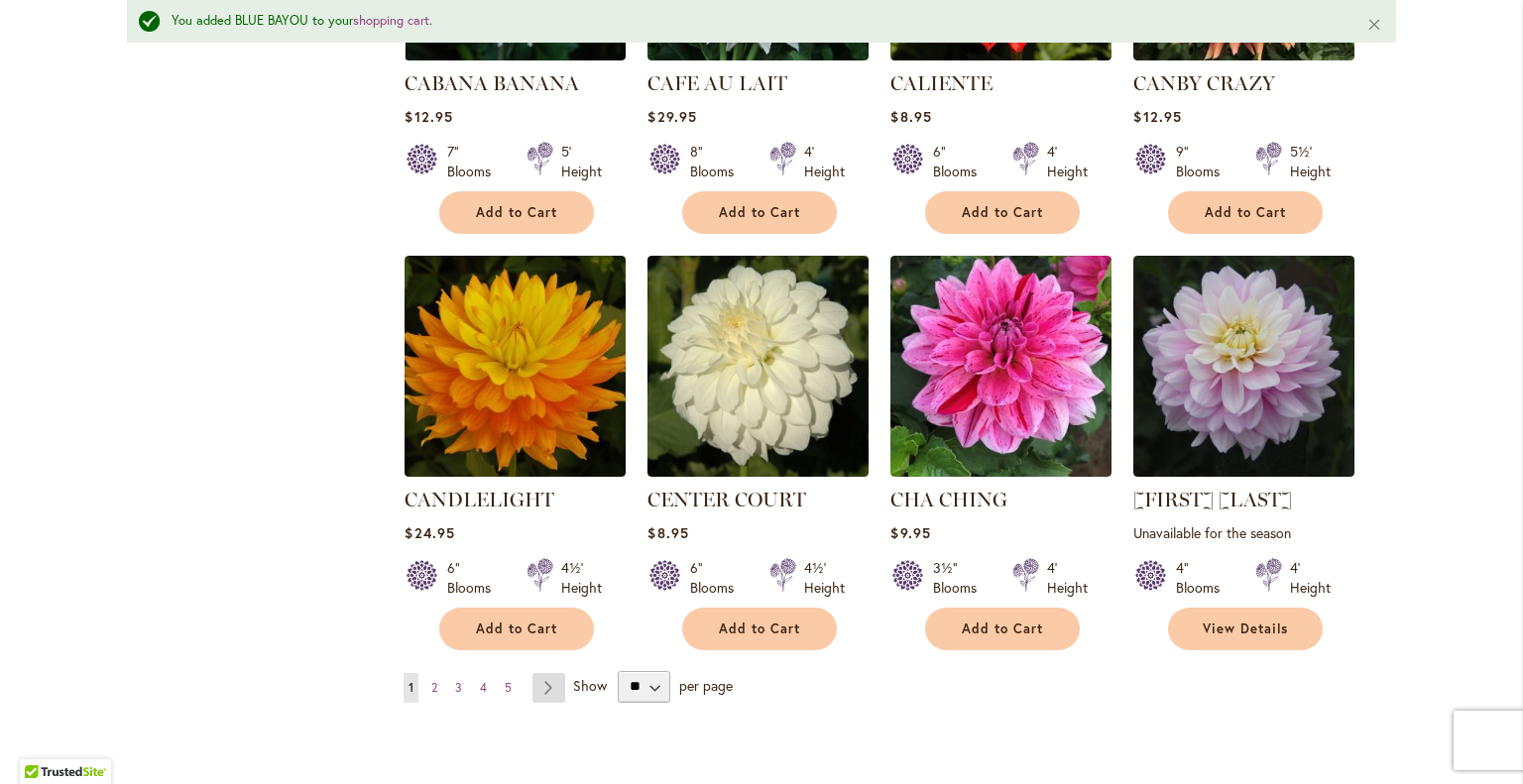 click on "Page
Next" at bounding box center (548, 688) 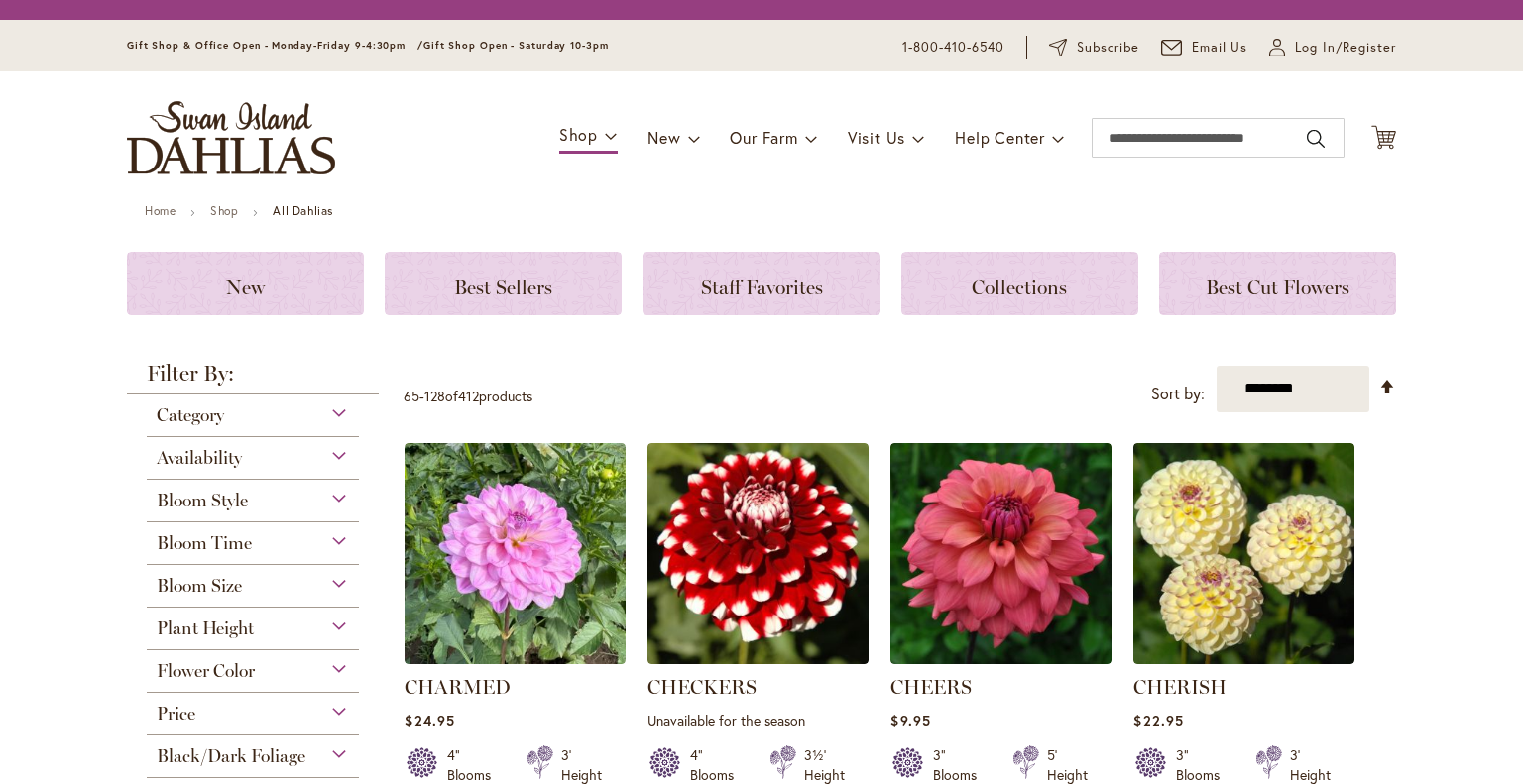 scroll, scrollTop: 0, scrollLeft: 0, axis: both 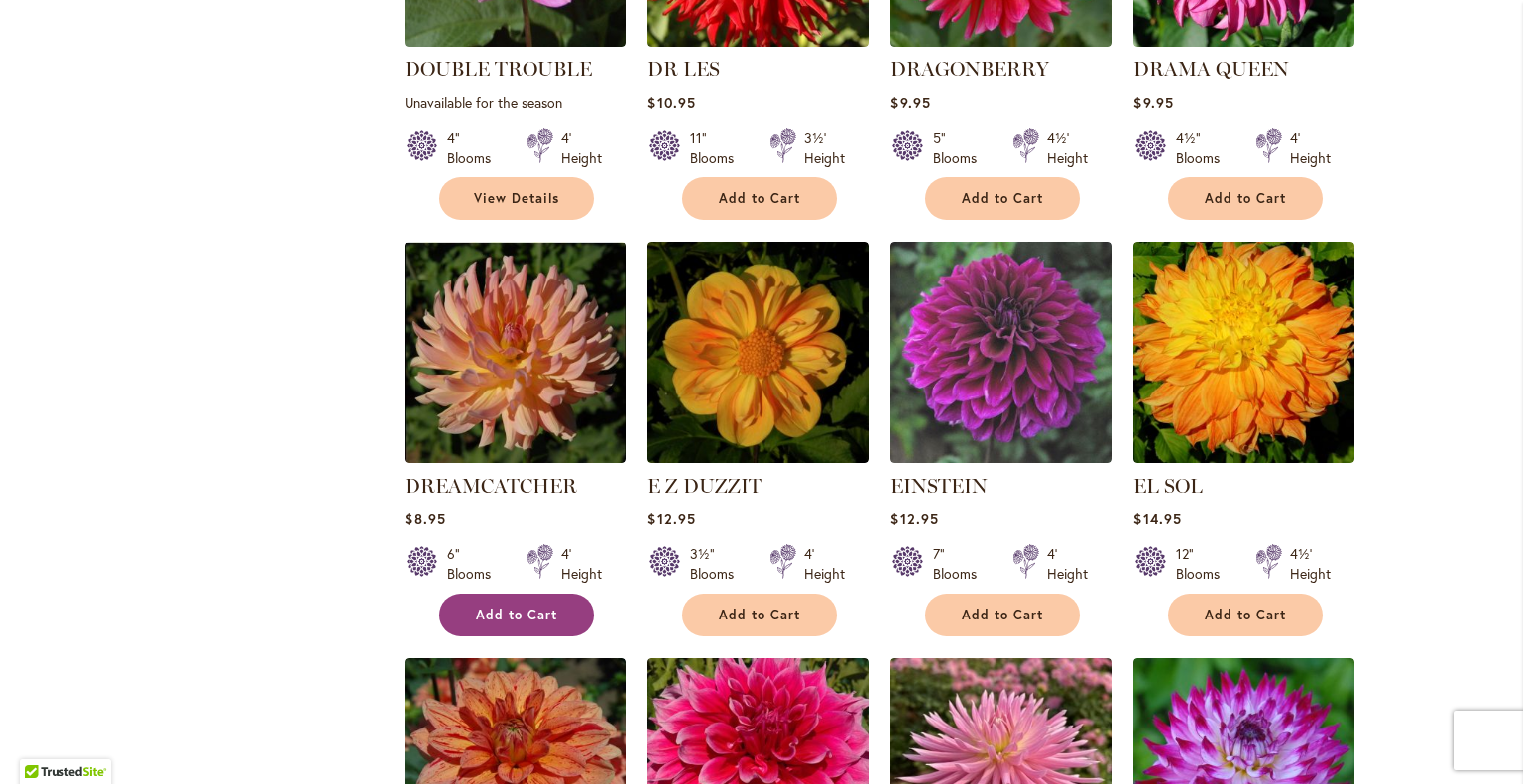 click on "Add to Cart" at bounding box center (517, 615) 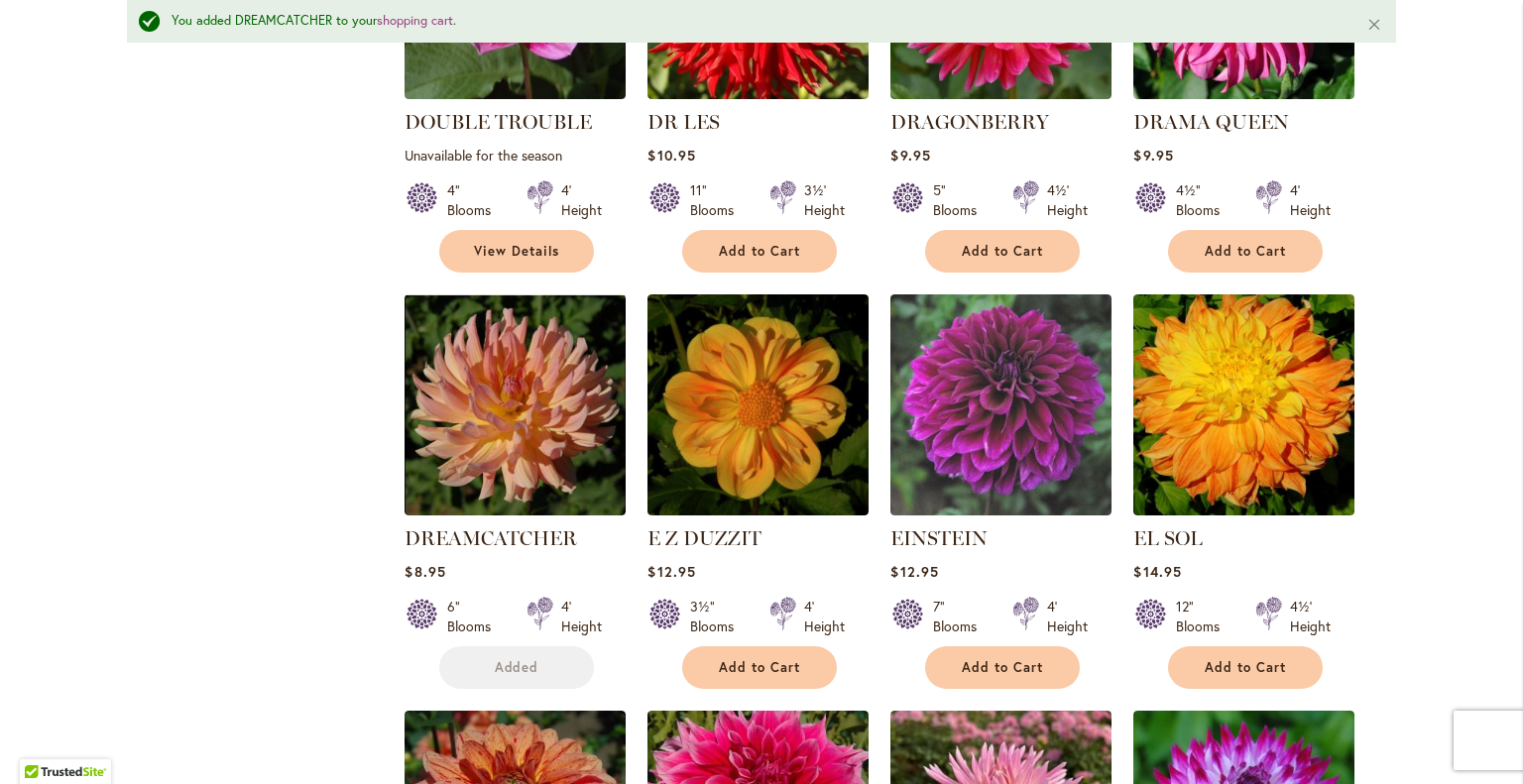 scroll, scrollTop: 4931, scrollLeft: 0, axis: vertical 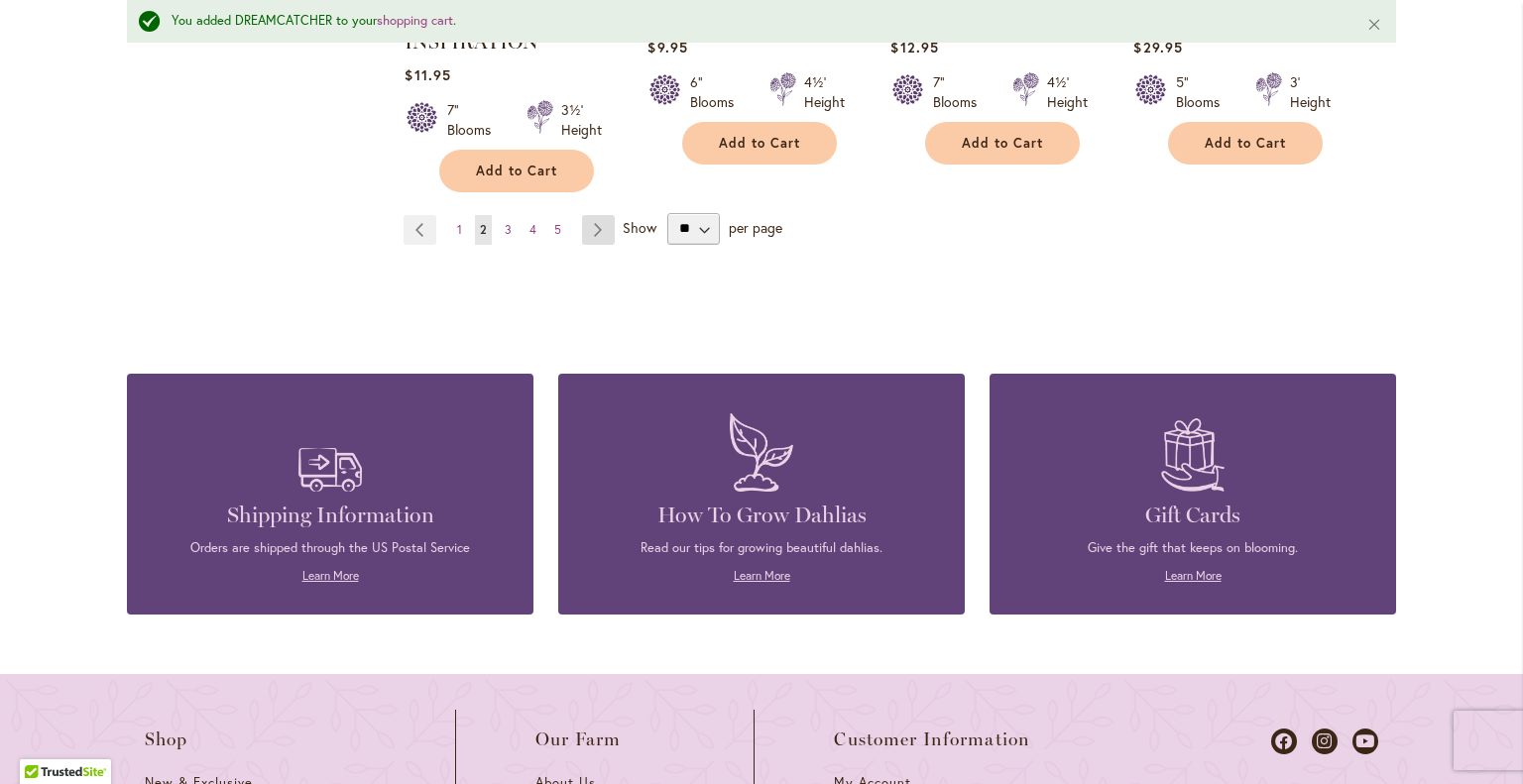 click on "Page
Next" at bounding box center (598, 230) 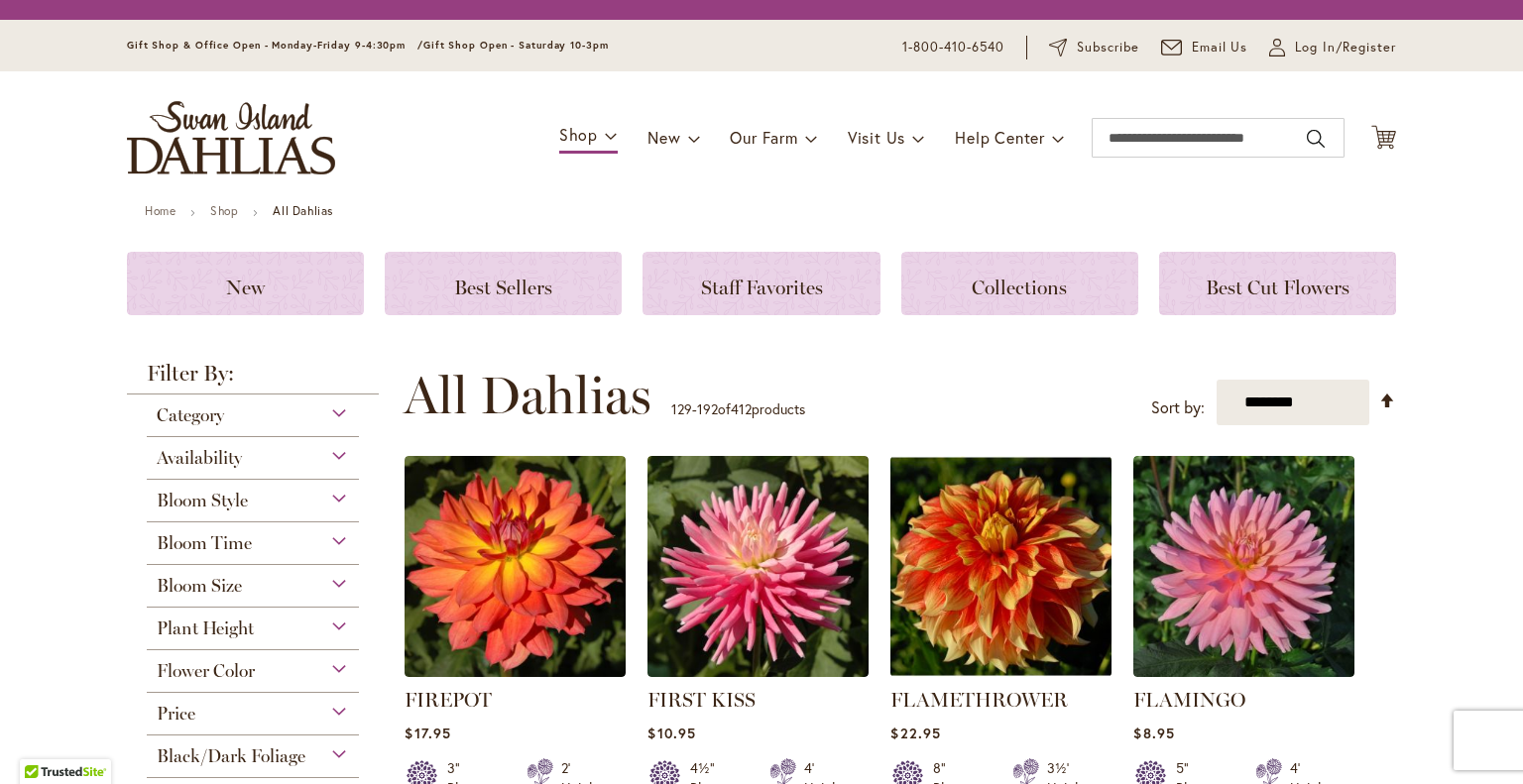 scroll, scrollTop: 0, scrollLeft: 0, axis: both 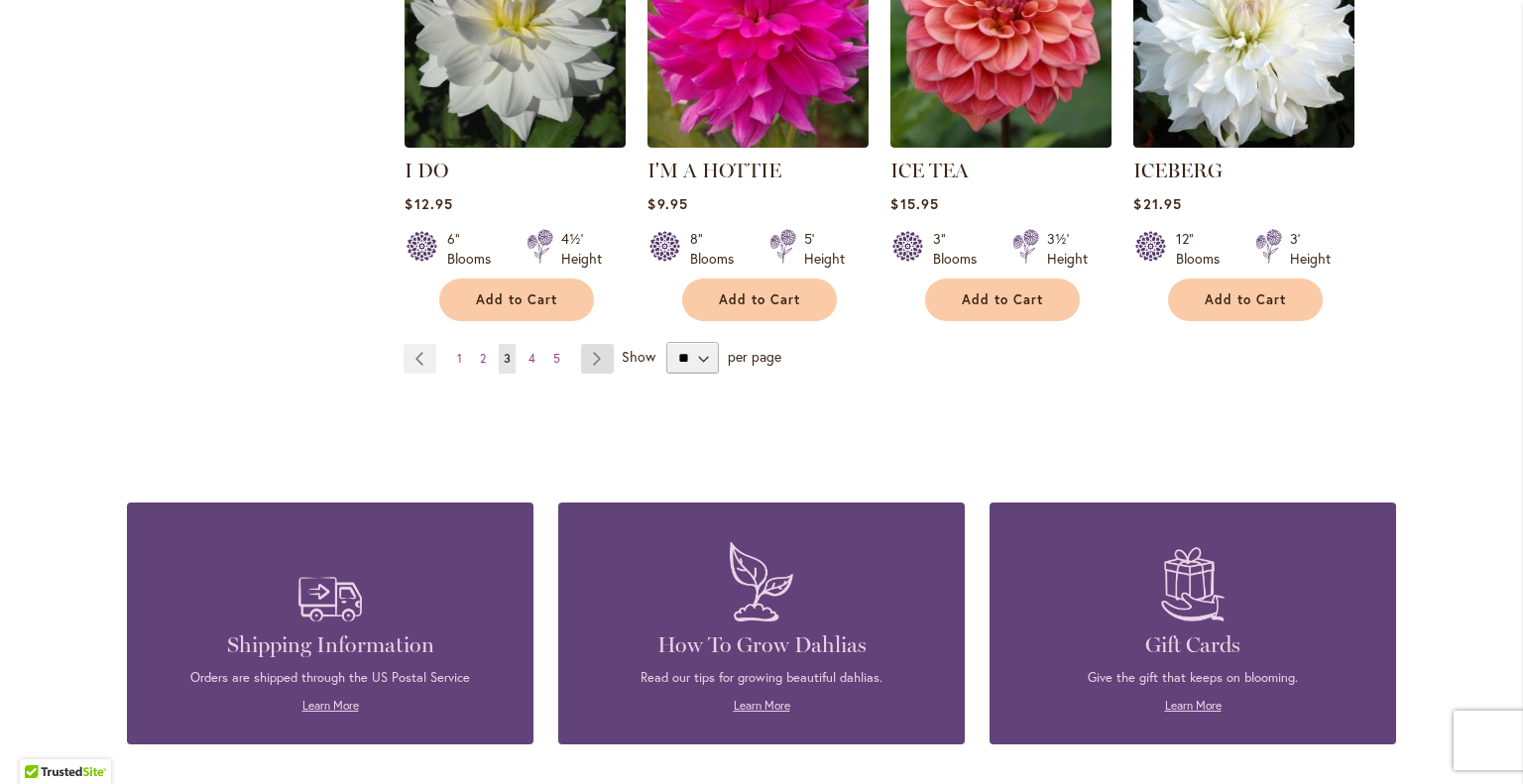 click on "Page
Next" at bounding box center [597, 359] 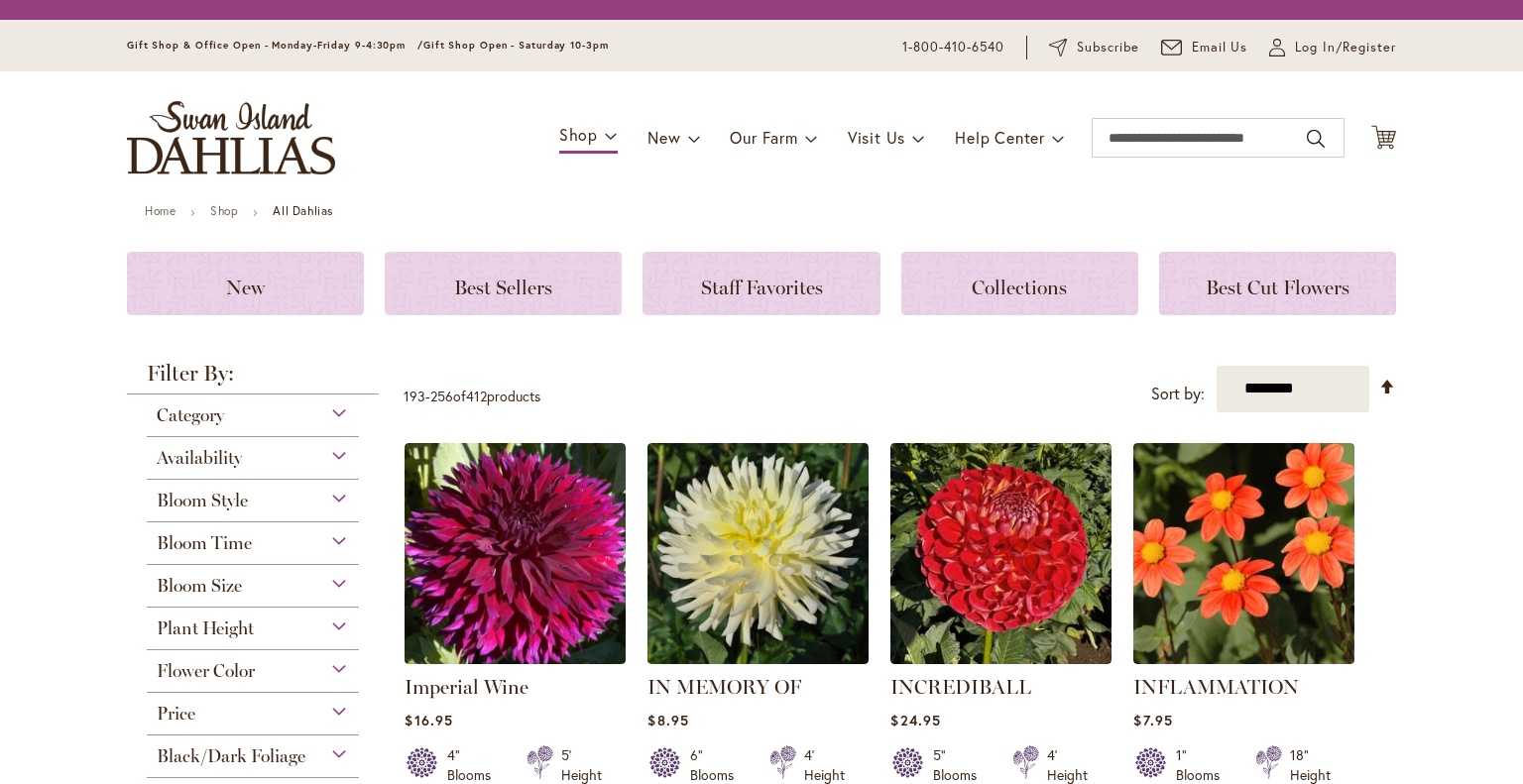 scroll, scrollTop: 0, scrollLeft: 0, axis: both 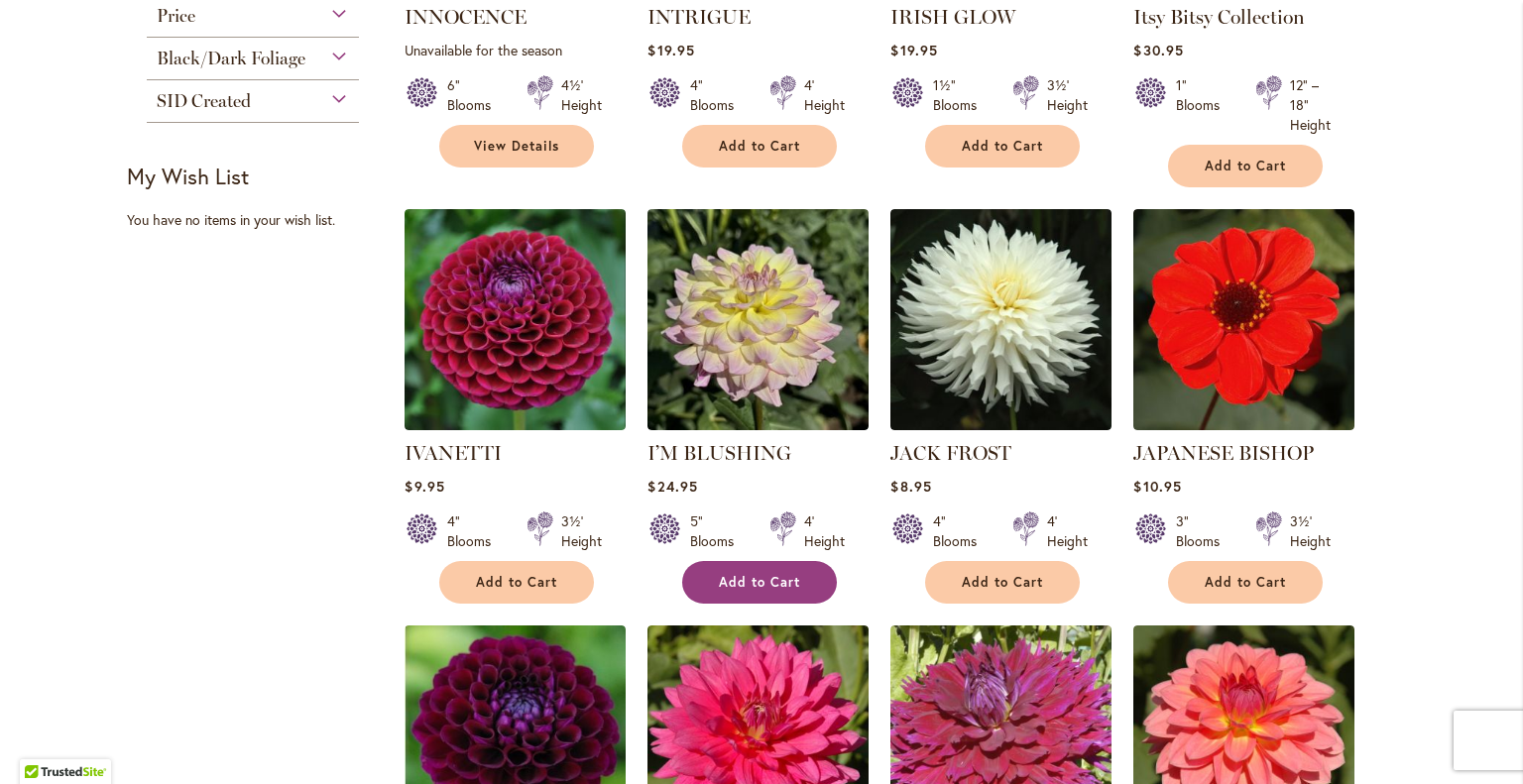 click on "Add to Cart" at bounding box center (760, 582) 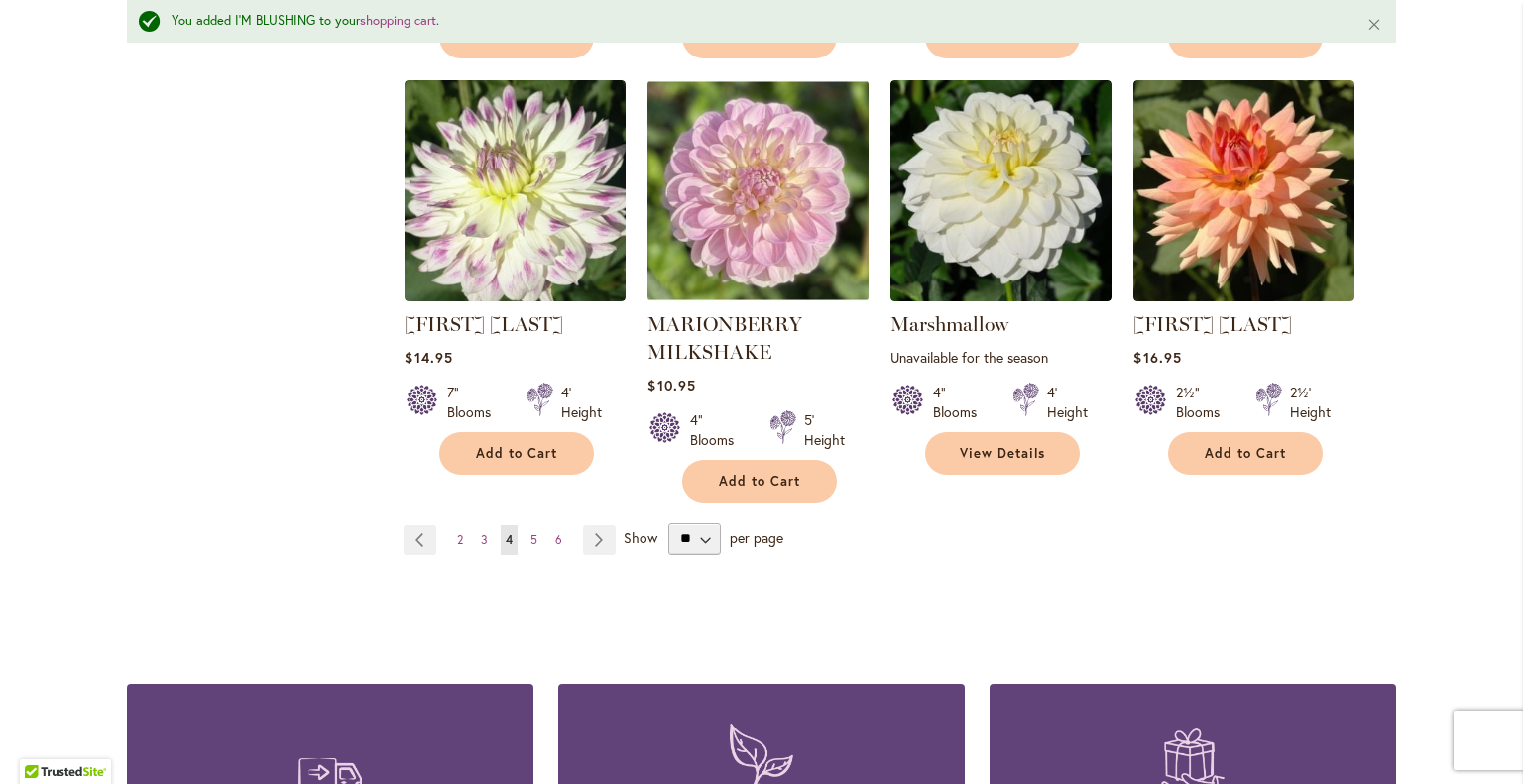 scroll, scrollTop: 6777, scrollLeft: 0, axis: vertical 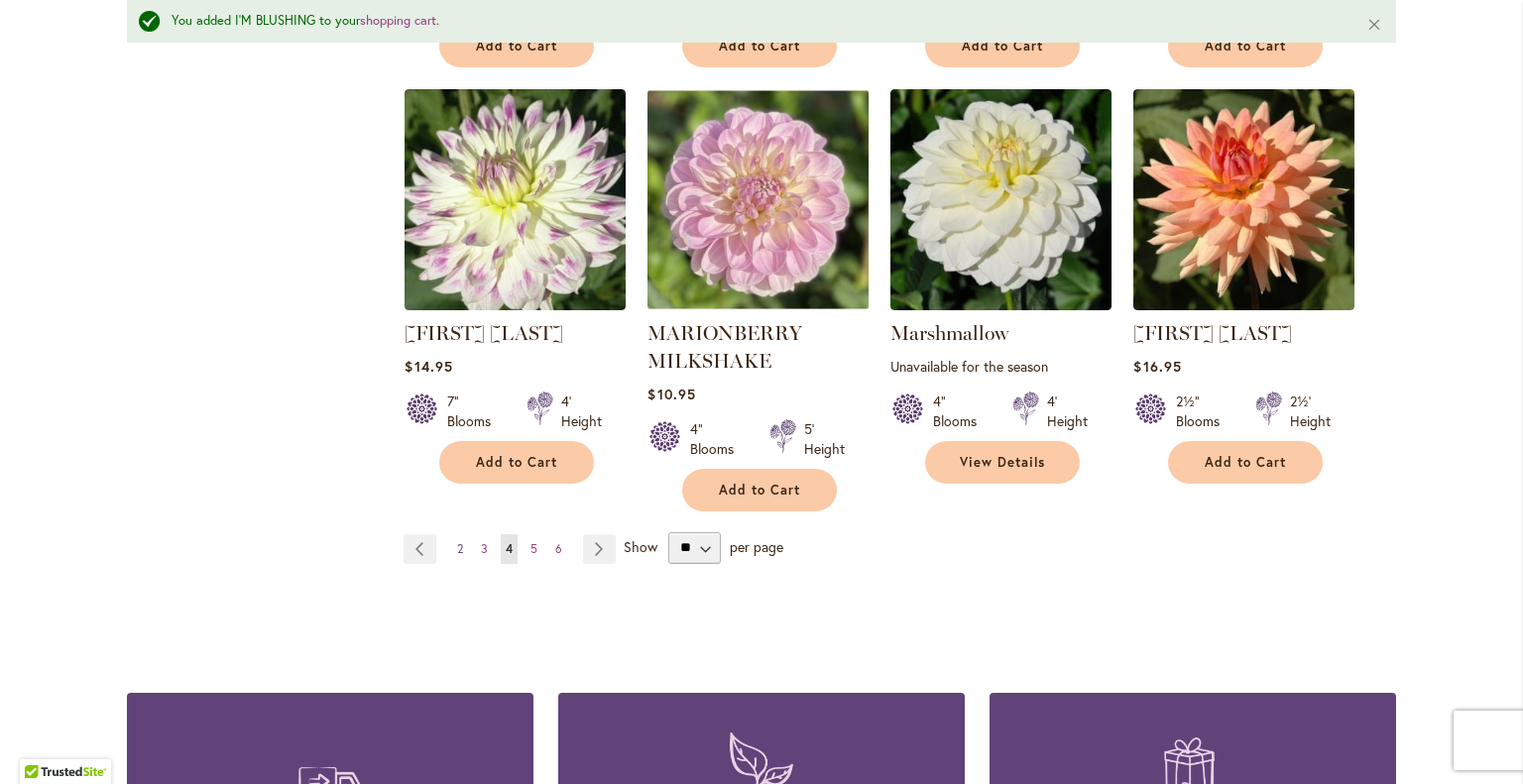 click on "Page
2" at bounding box center (460, 549) 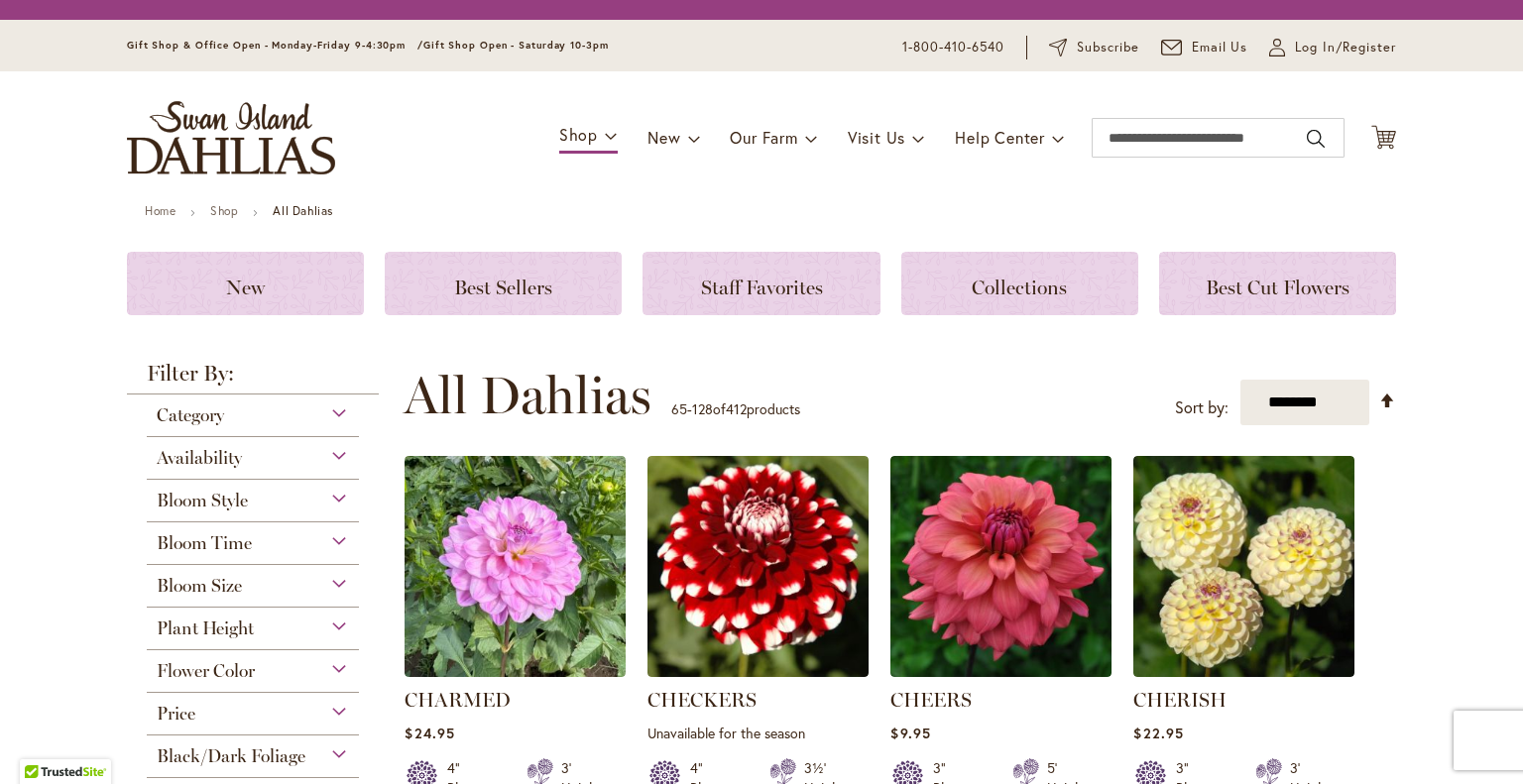 scroll, scrollTop: 0, scrollLeft: 0, axis: both 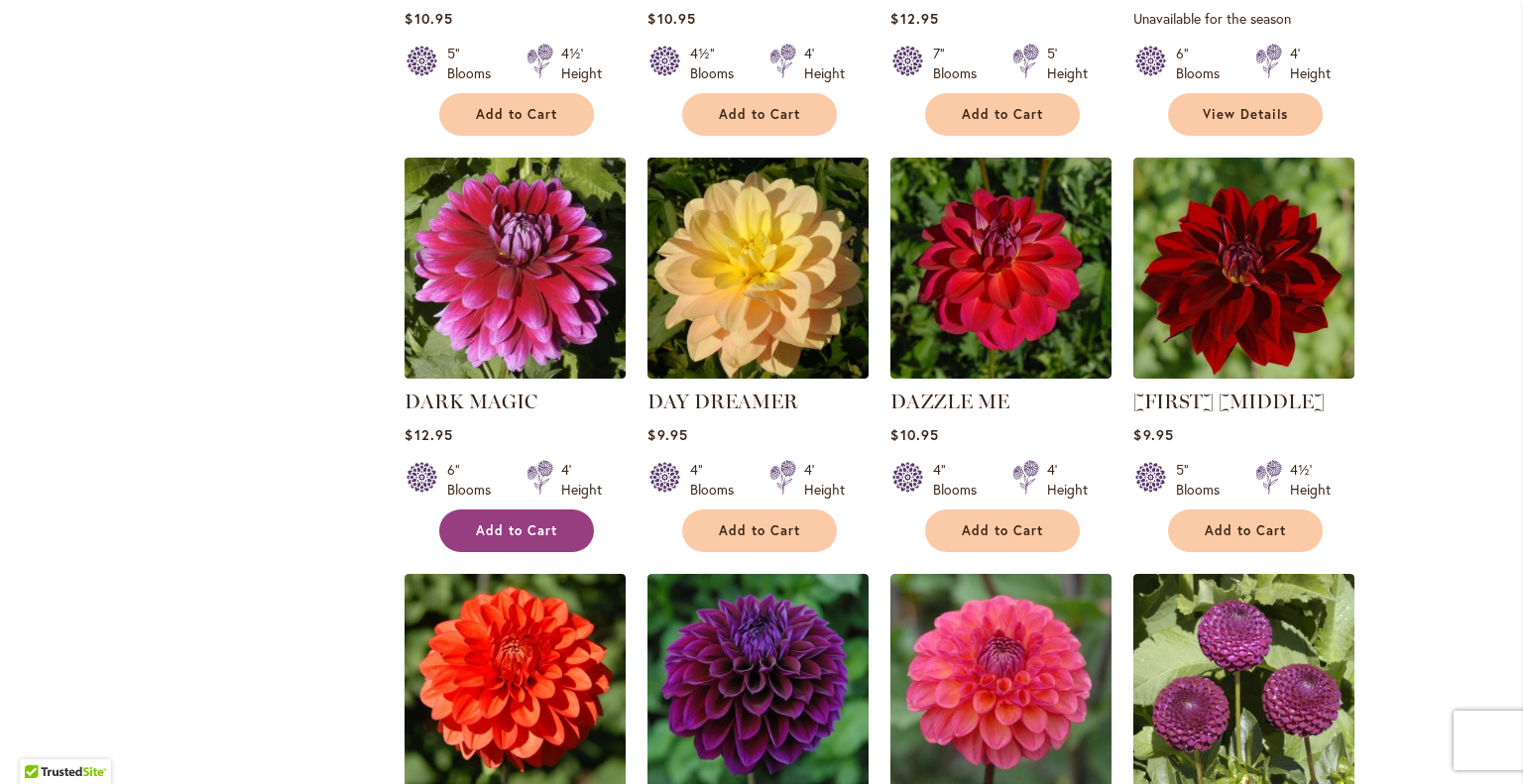 click on "Add to Cart" at bounding box center [517, 530] 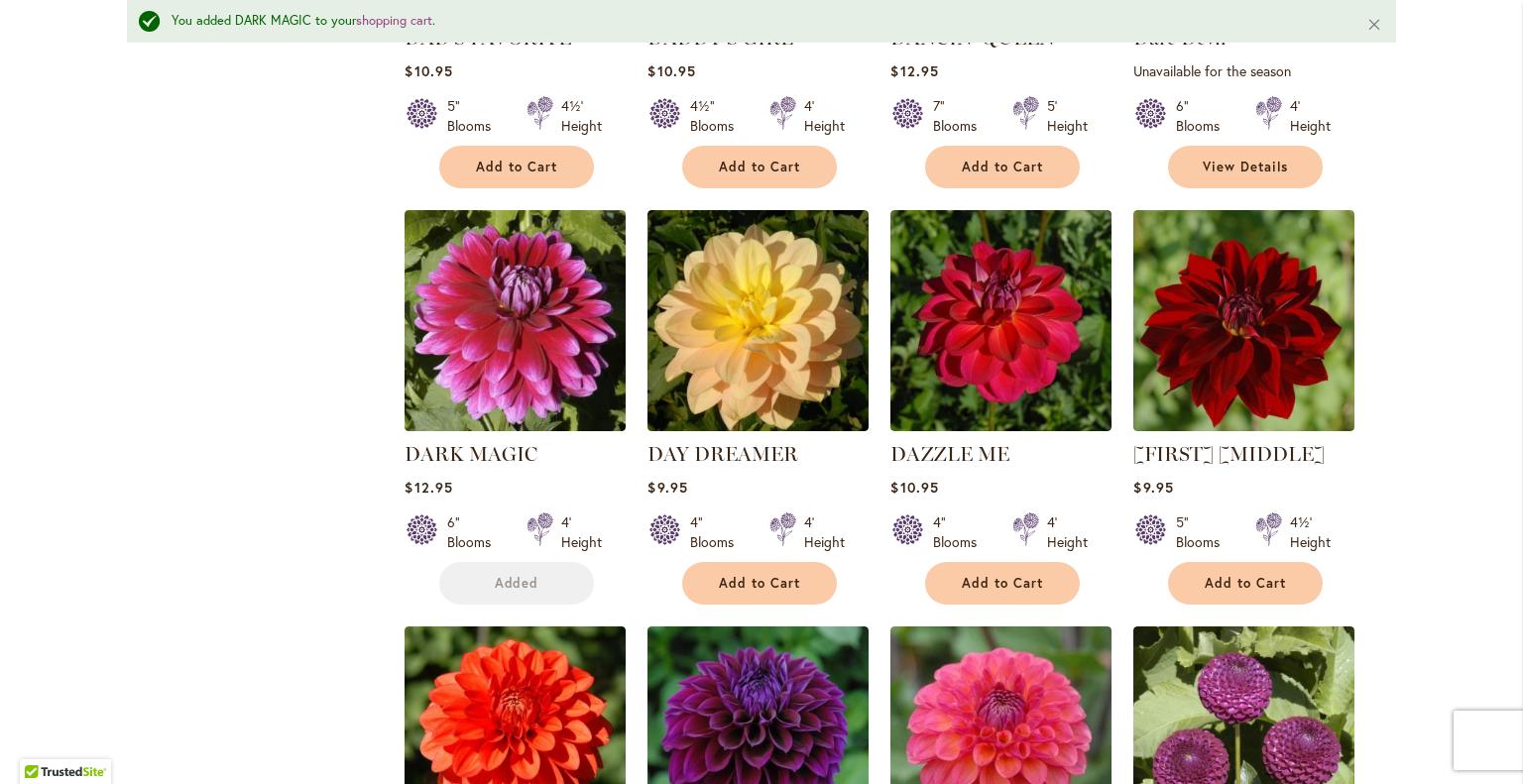 scroll, scrollTop: 3767, scrollLeft: 0, axis: vertical 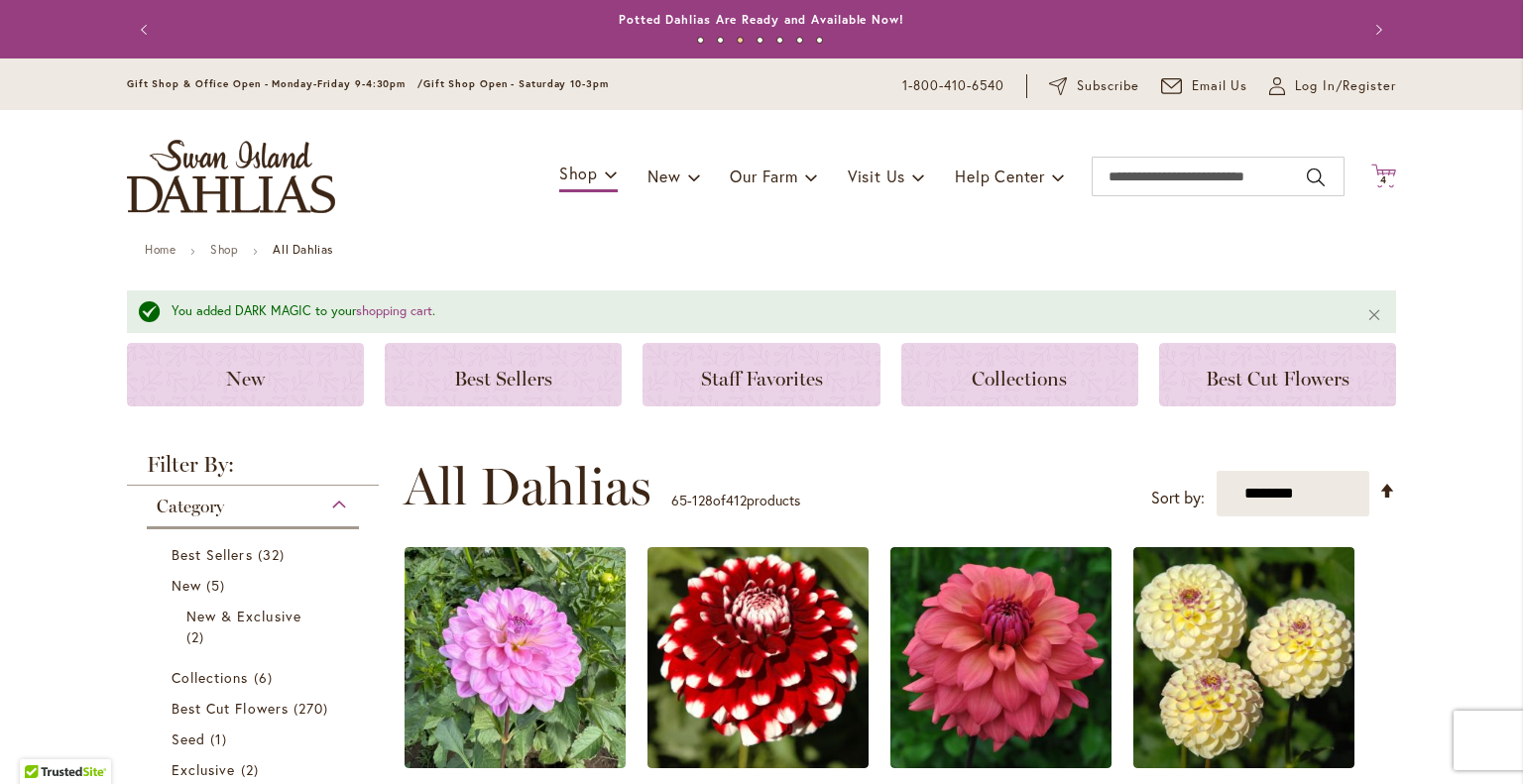 click on "Cart
.cls-1 {
fill: #231f20;
}" at bounding box center [1383, 176] 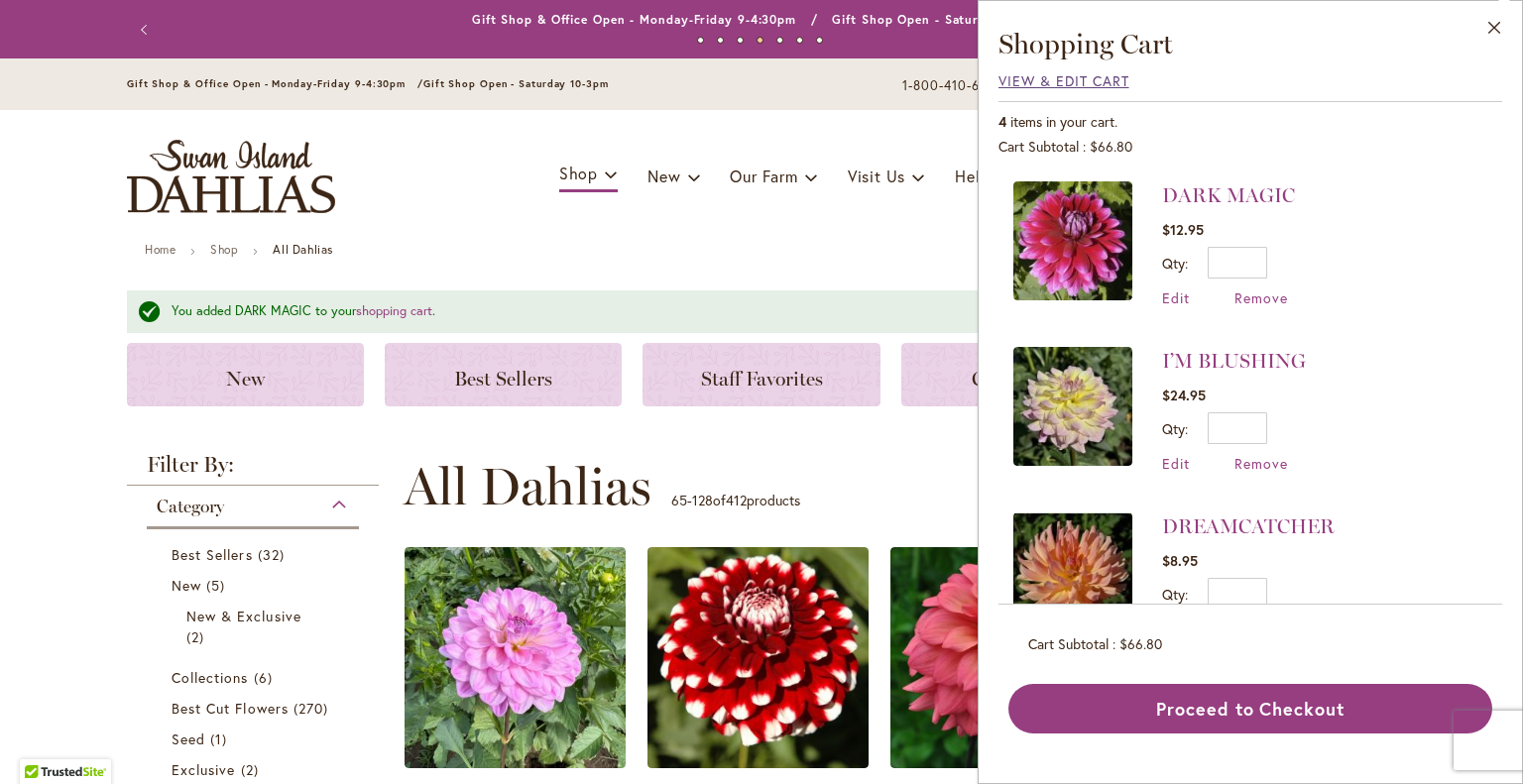 click on "View & Edit Cart" at bounding box center (1064, 80) 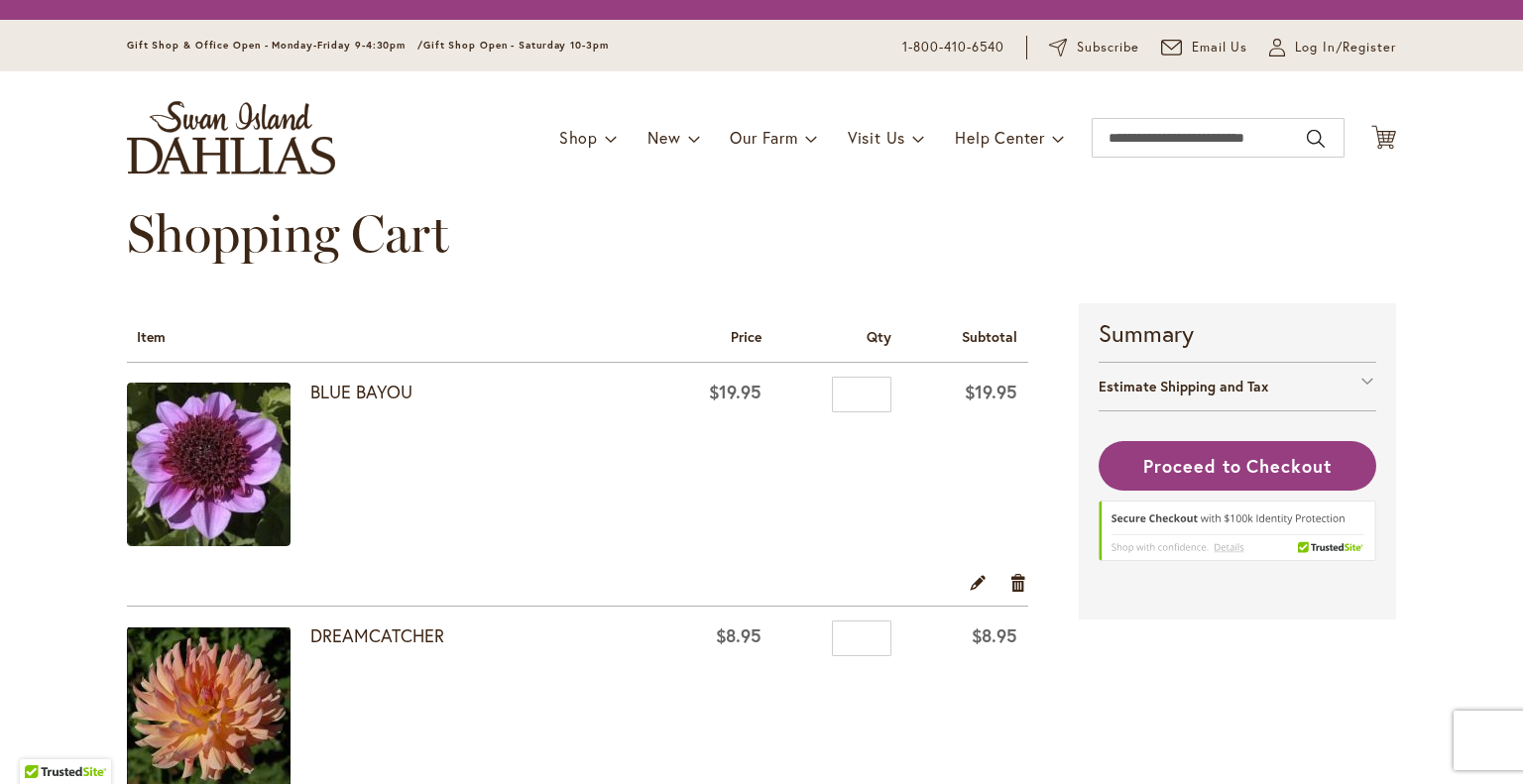scroll, scrollTop: 0, scrollLeft: 0, axis: both 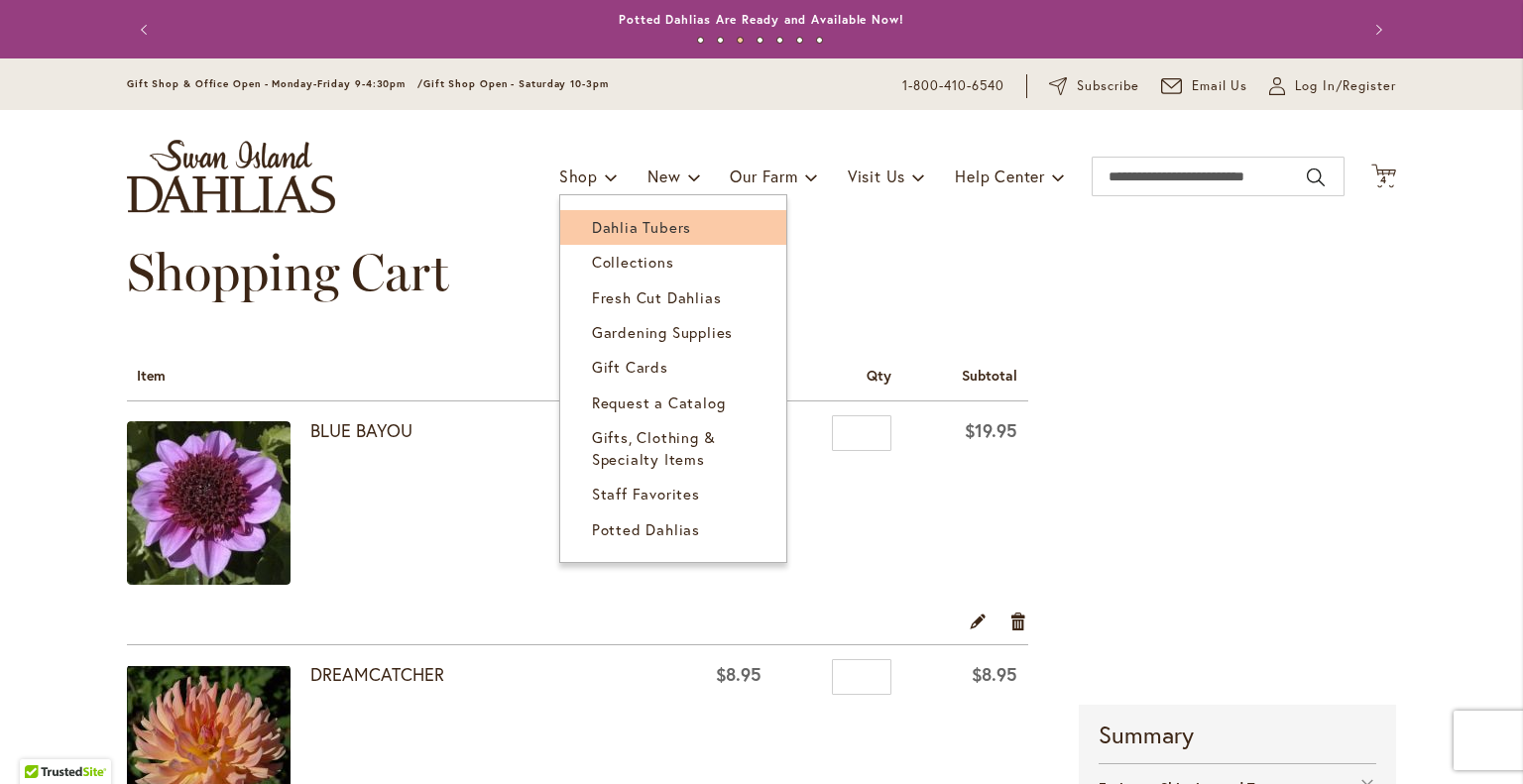 click on "Dahlia Tubers" at bounding box center [642, 227] 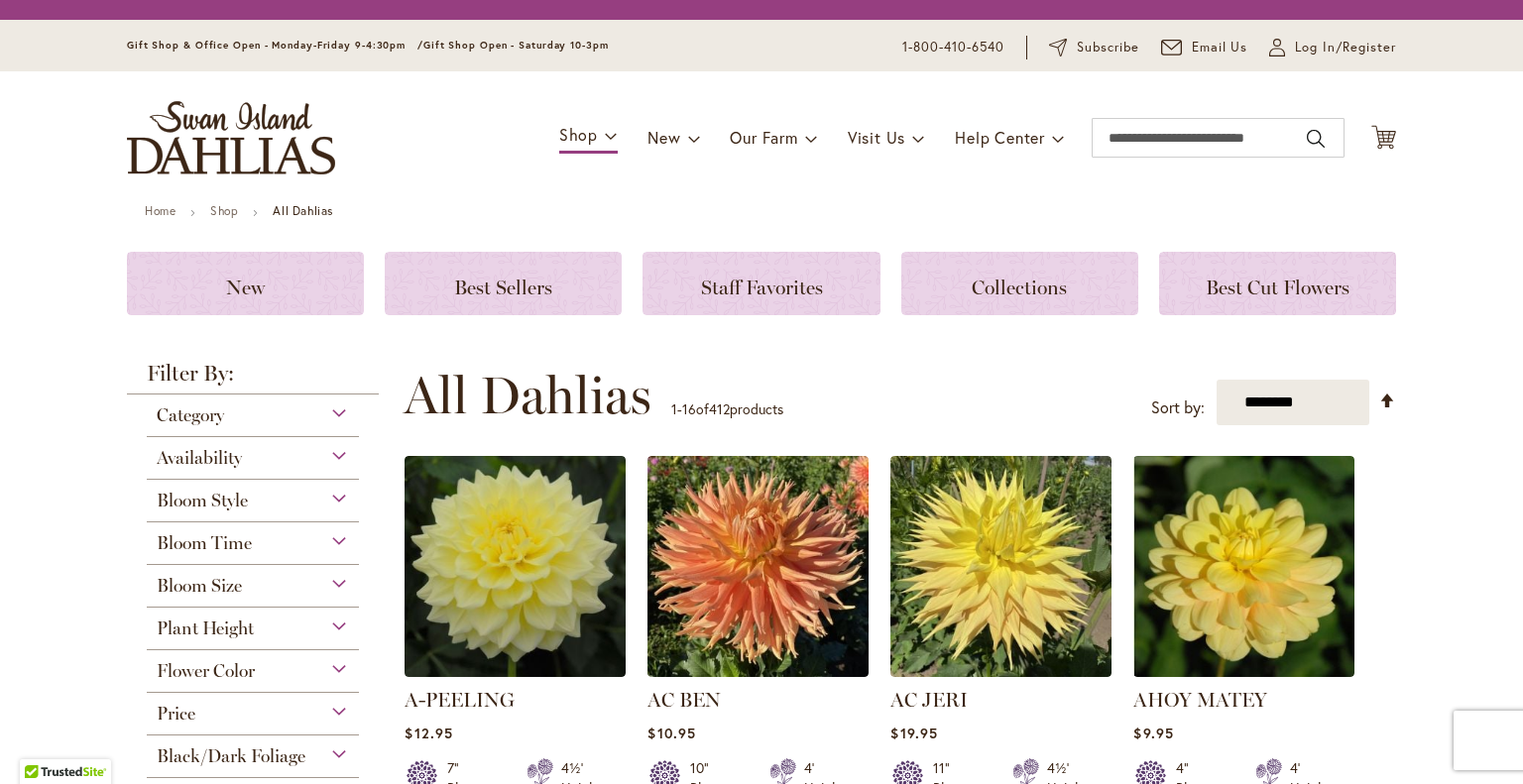 scroll, scrollTop: 0, scrollLeft: 0, axis: both 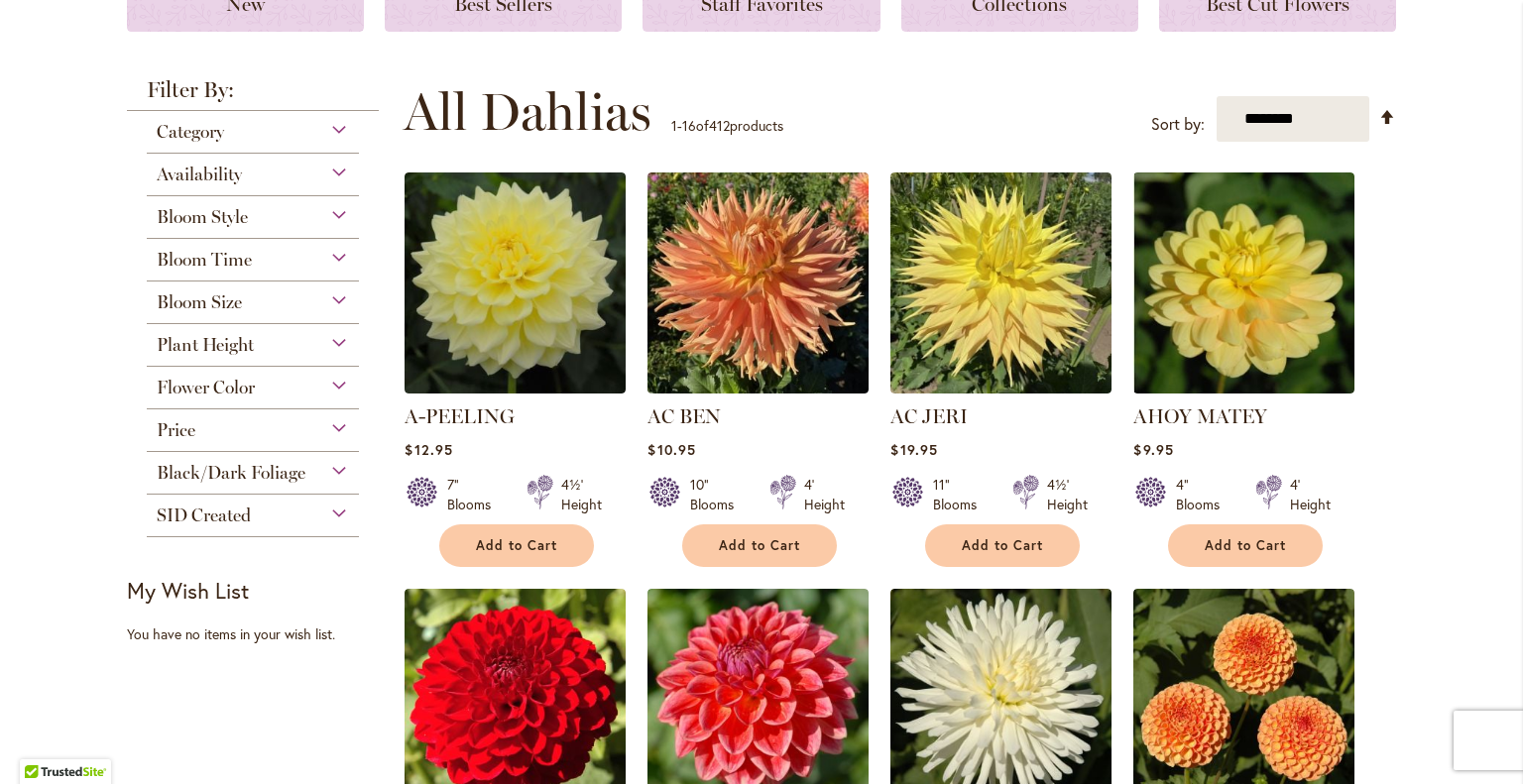 click on "Bloom Time" at bounding box center (253, 255) 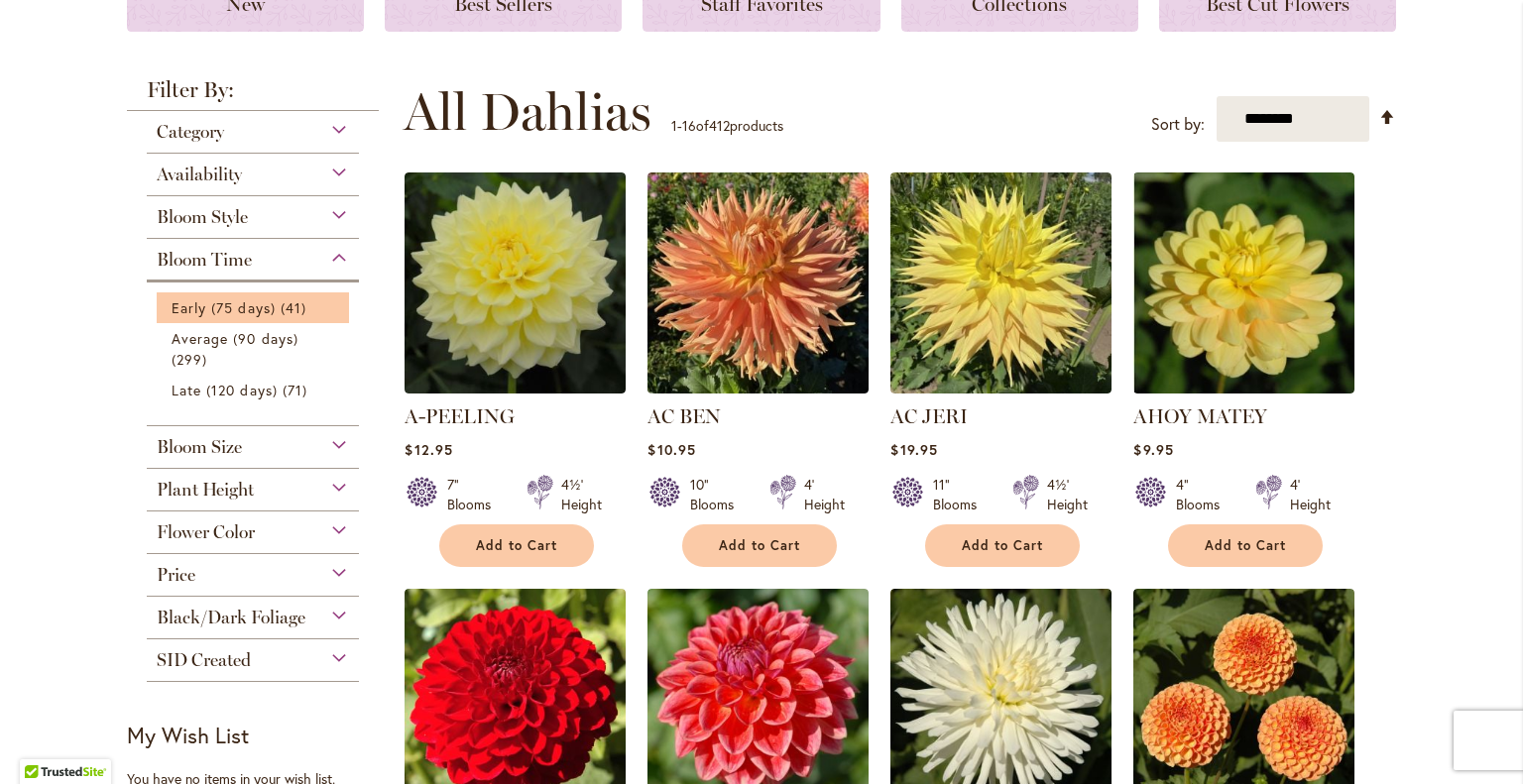 click on "Early (75 days)
41
items" at bounding box center (253, 307) 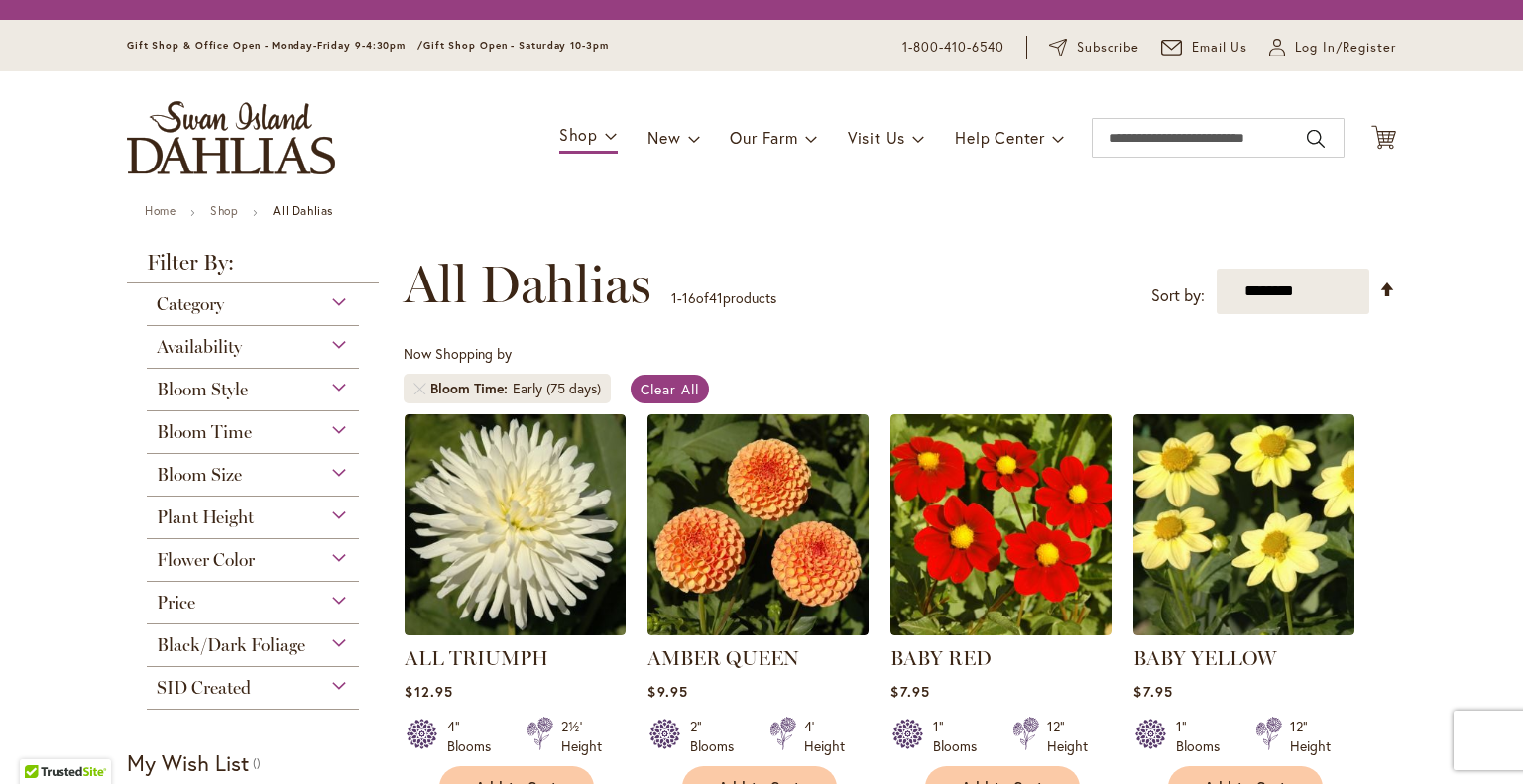 scroll, scrollTop: 0, scrollLeft: 0, axis: both 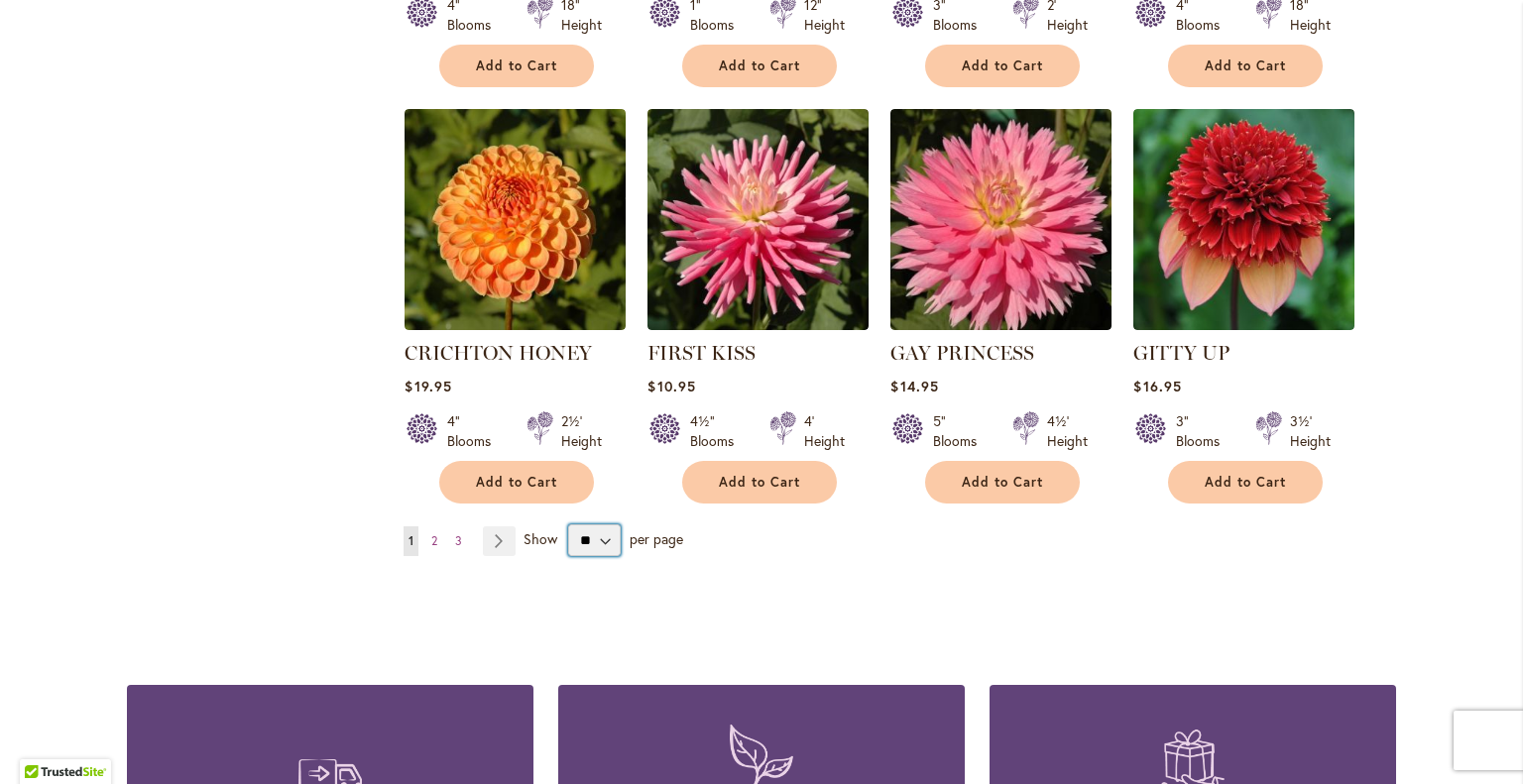 click on "**
**
**
**" at bounding box center (594, 540) 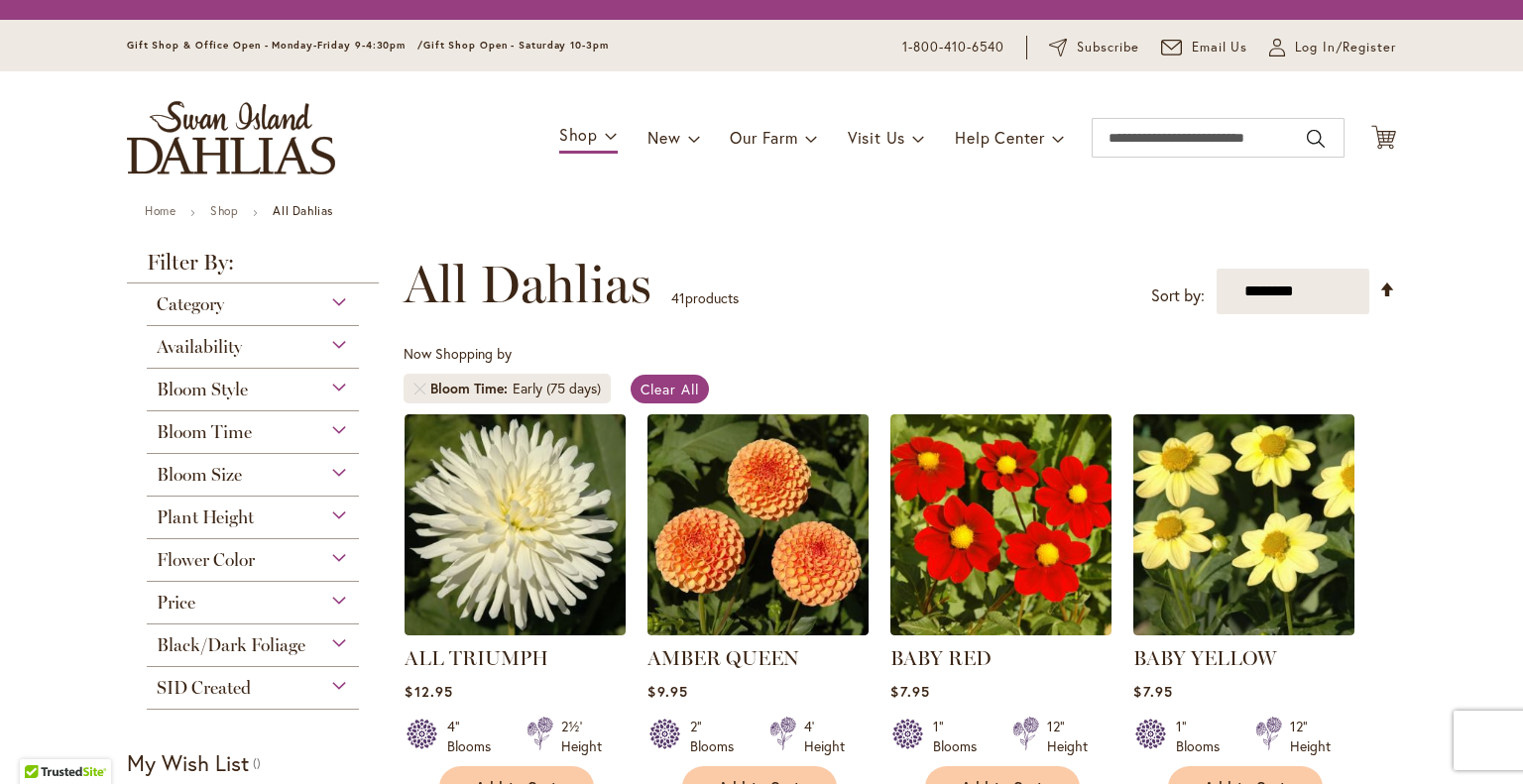 scroll, scrollTop: 0, scrollLeft: 0, axis: both 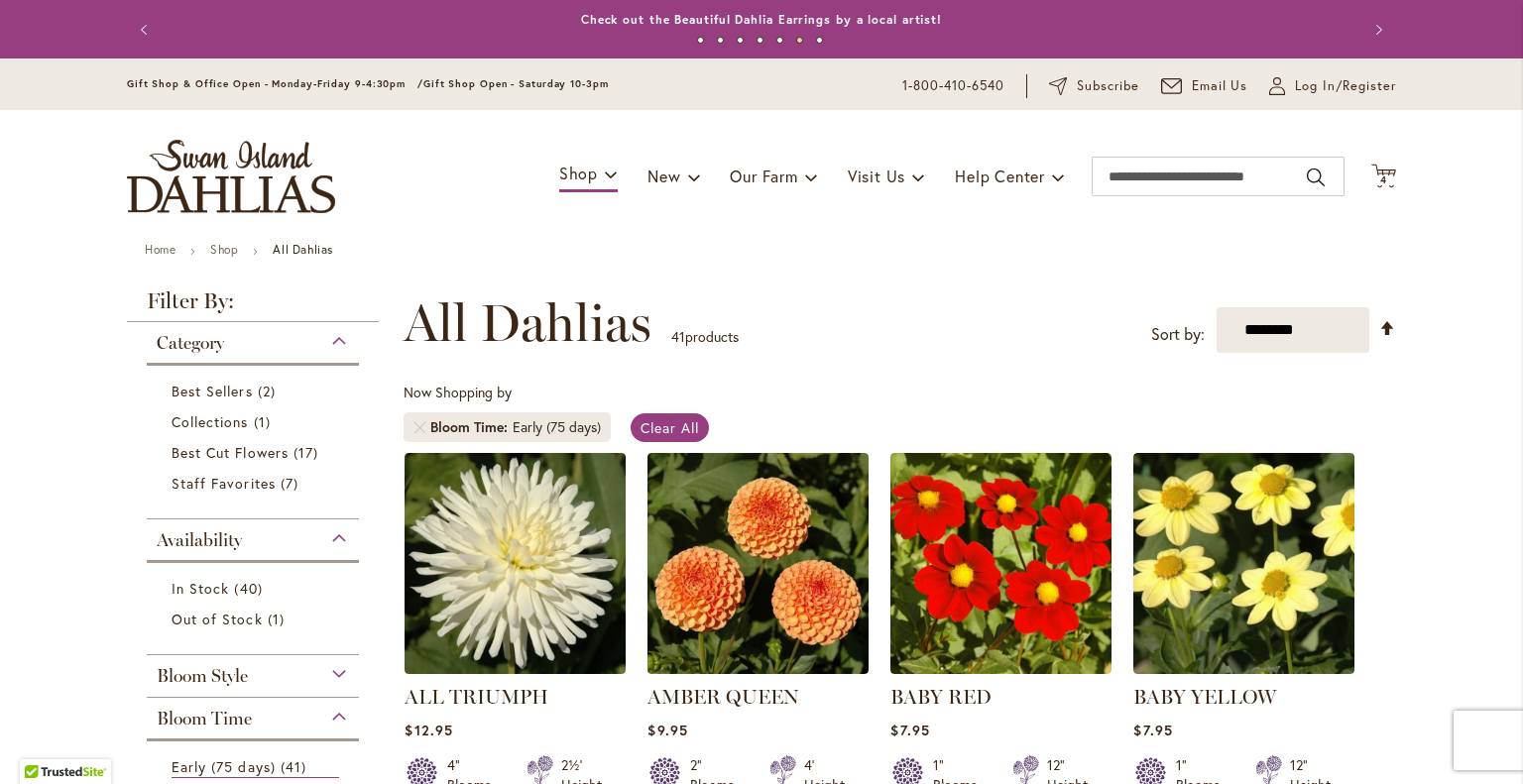 click at bounding box center [231, 176] 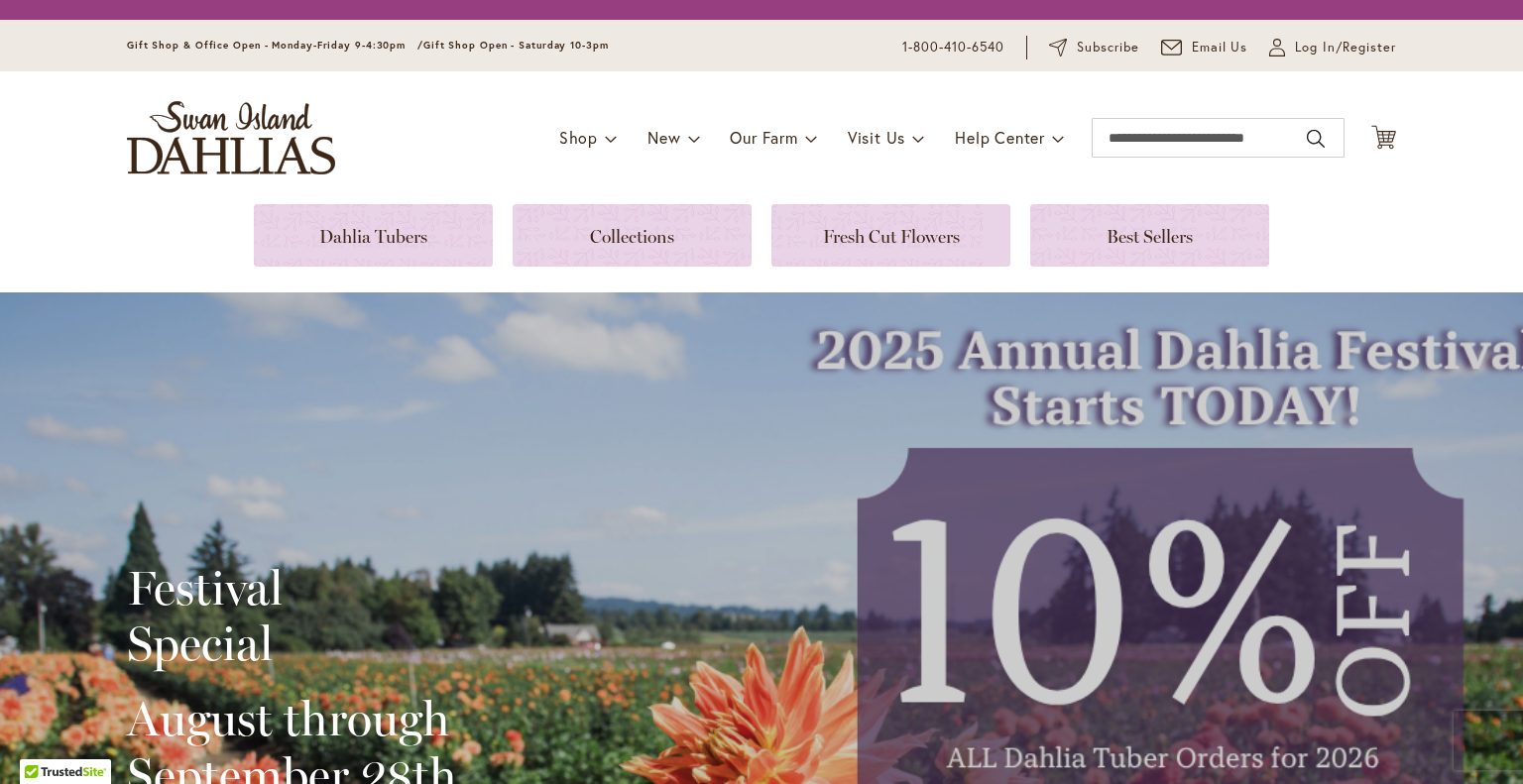 scroll, scrollTop: 0, scrollLeft: 0, axis: both 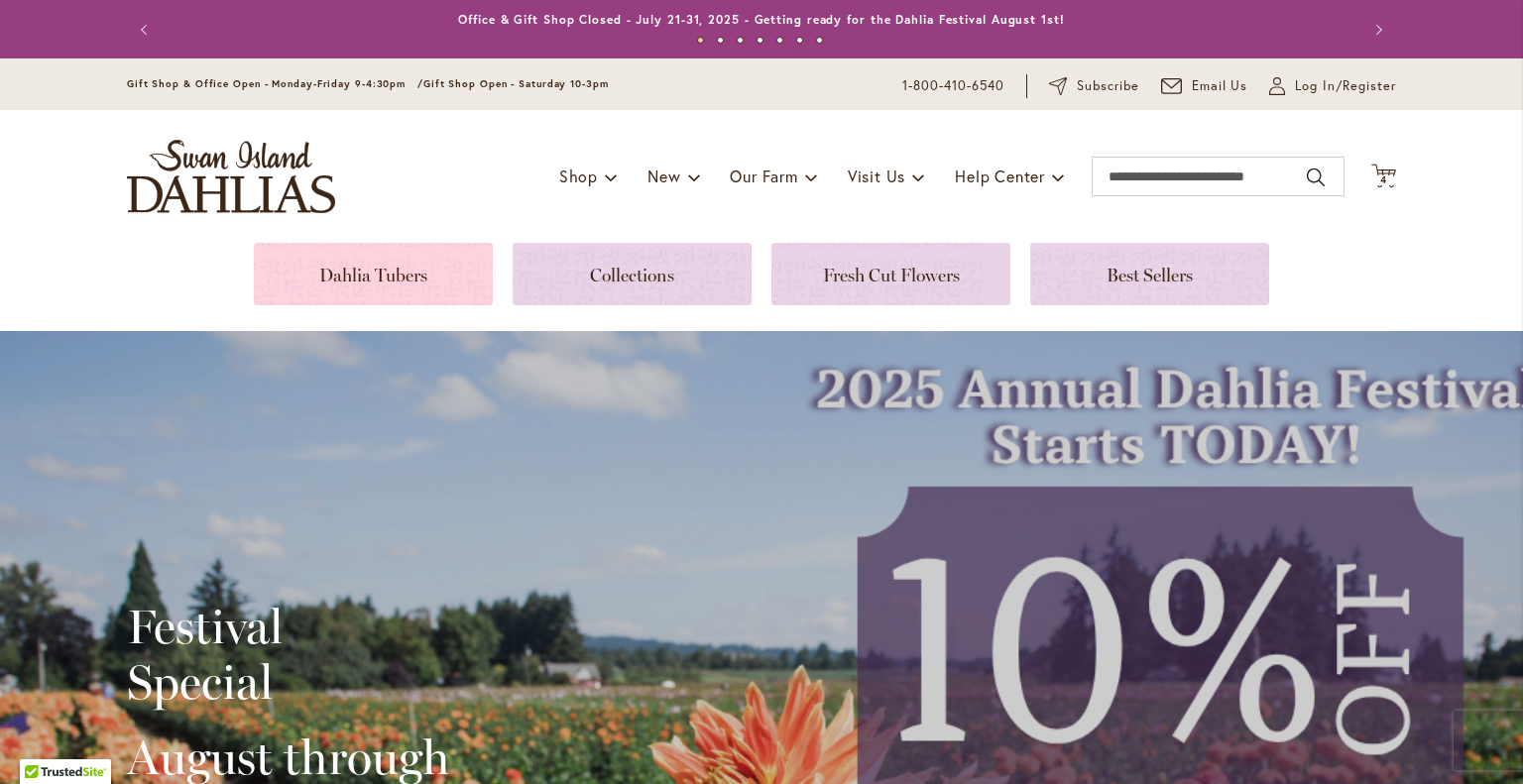 click at bounding box center (373, 274) 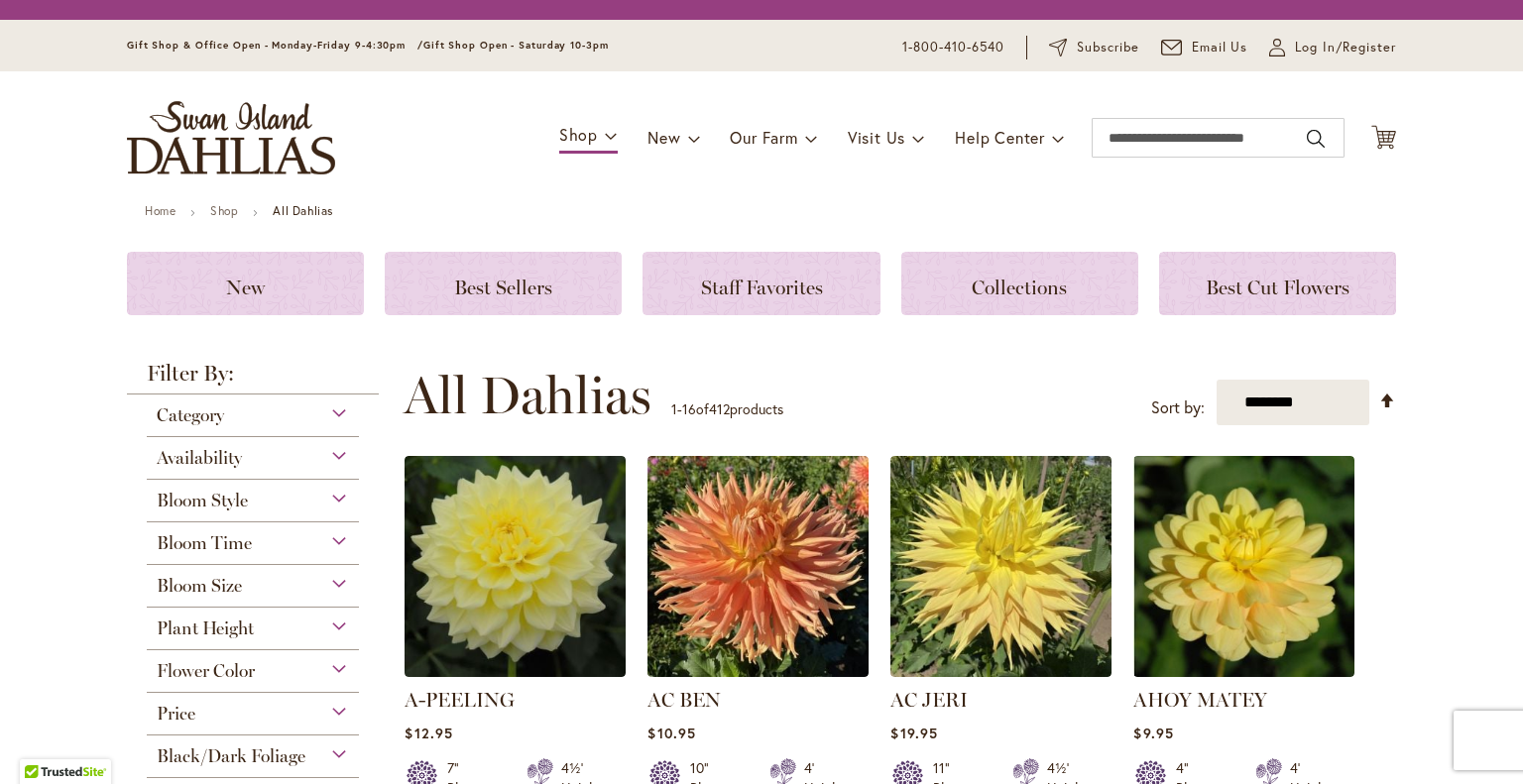 scroll, scrollTop: 0, scrollLeft: 0, axis: both 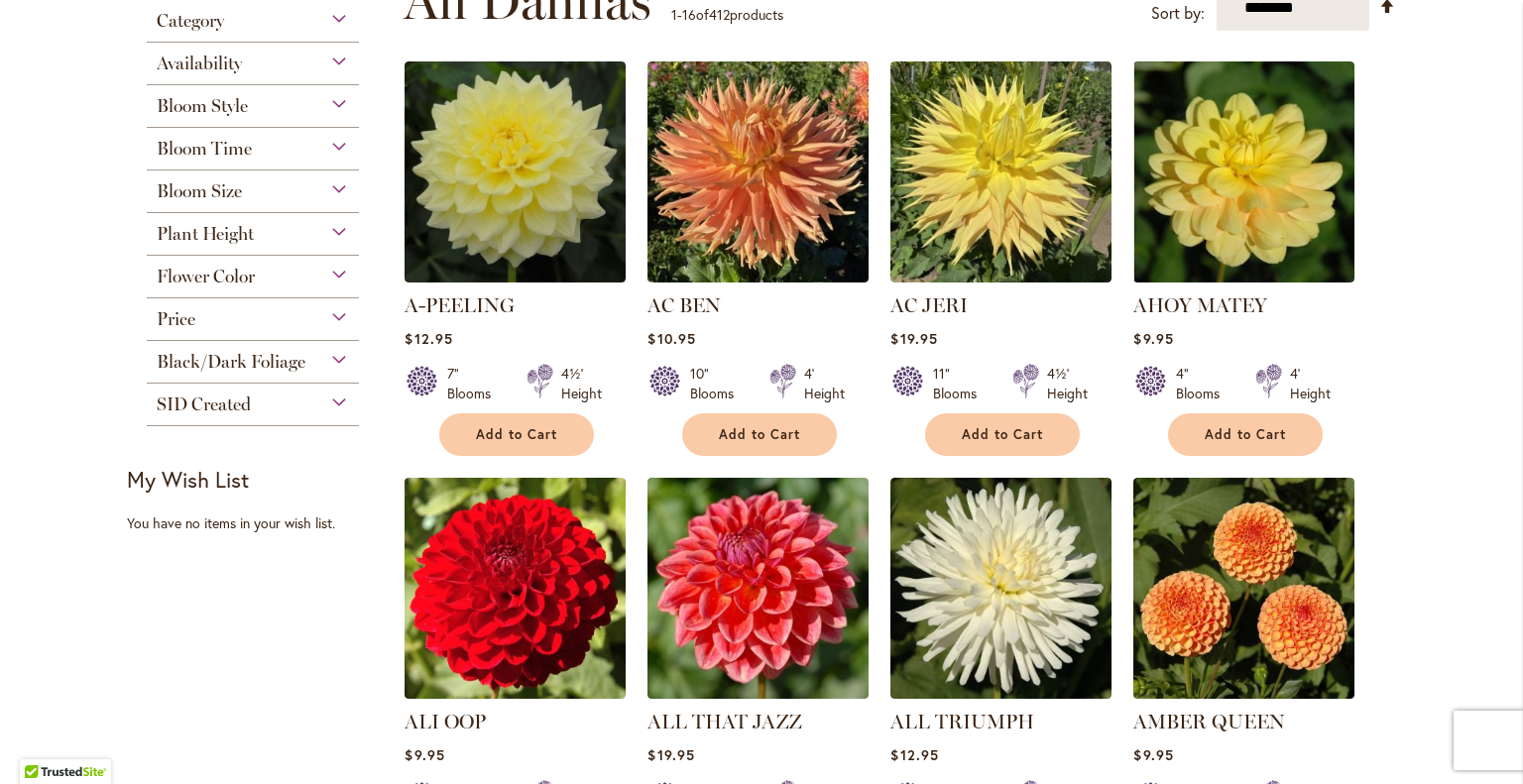 click on "Flower Color" at bounding box center [253, 272] 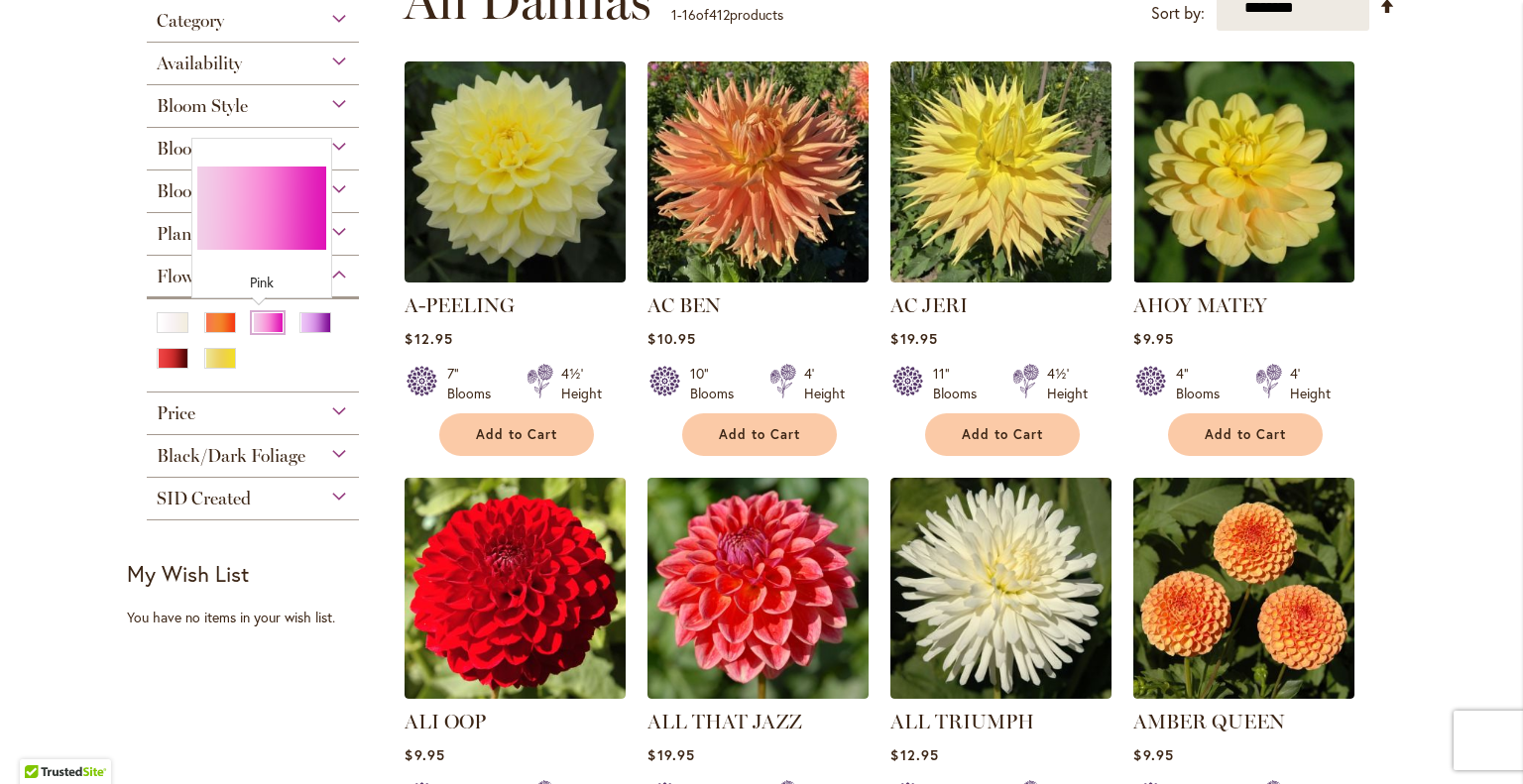 click at bounding box center (268, 322) 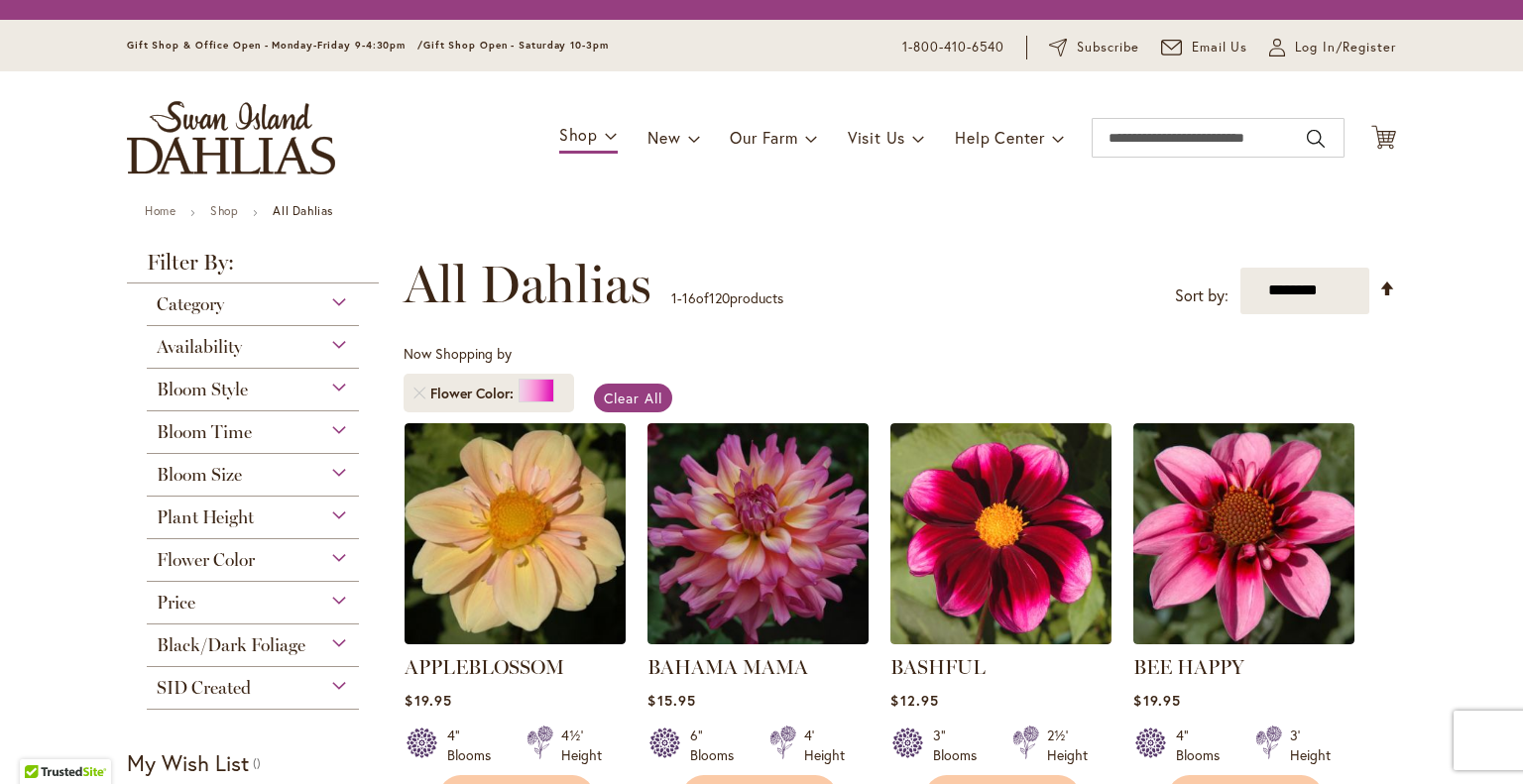 scroll, scrollTop: 0, scrollLeft: 0, axis: both 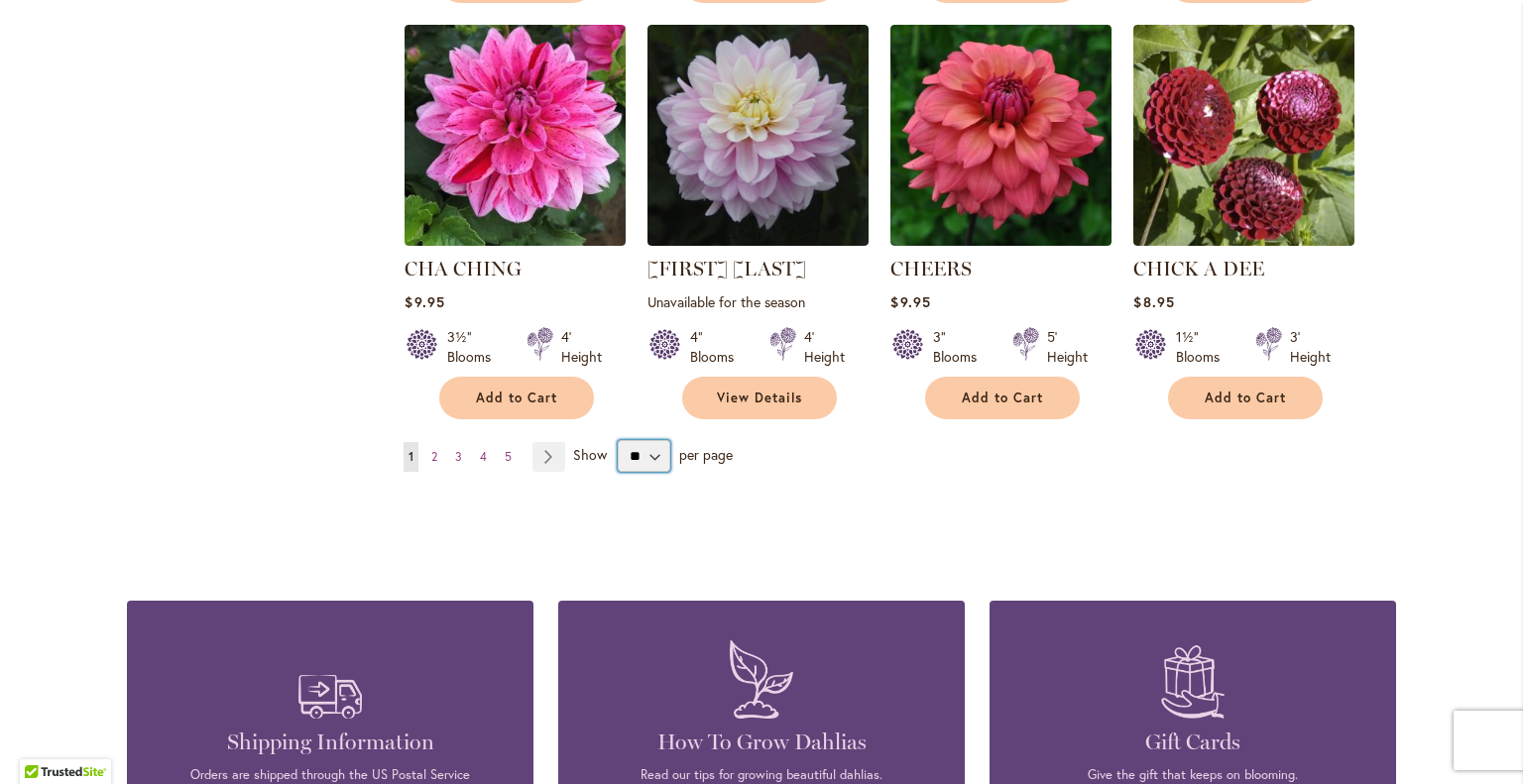 click on "**
**
**
**" at bounding box center (644, 456) 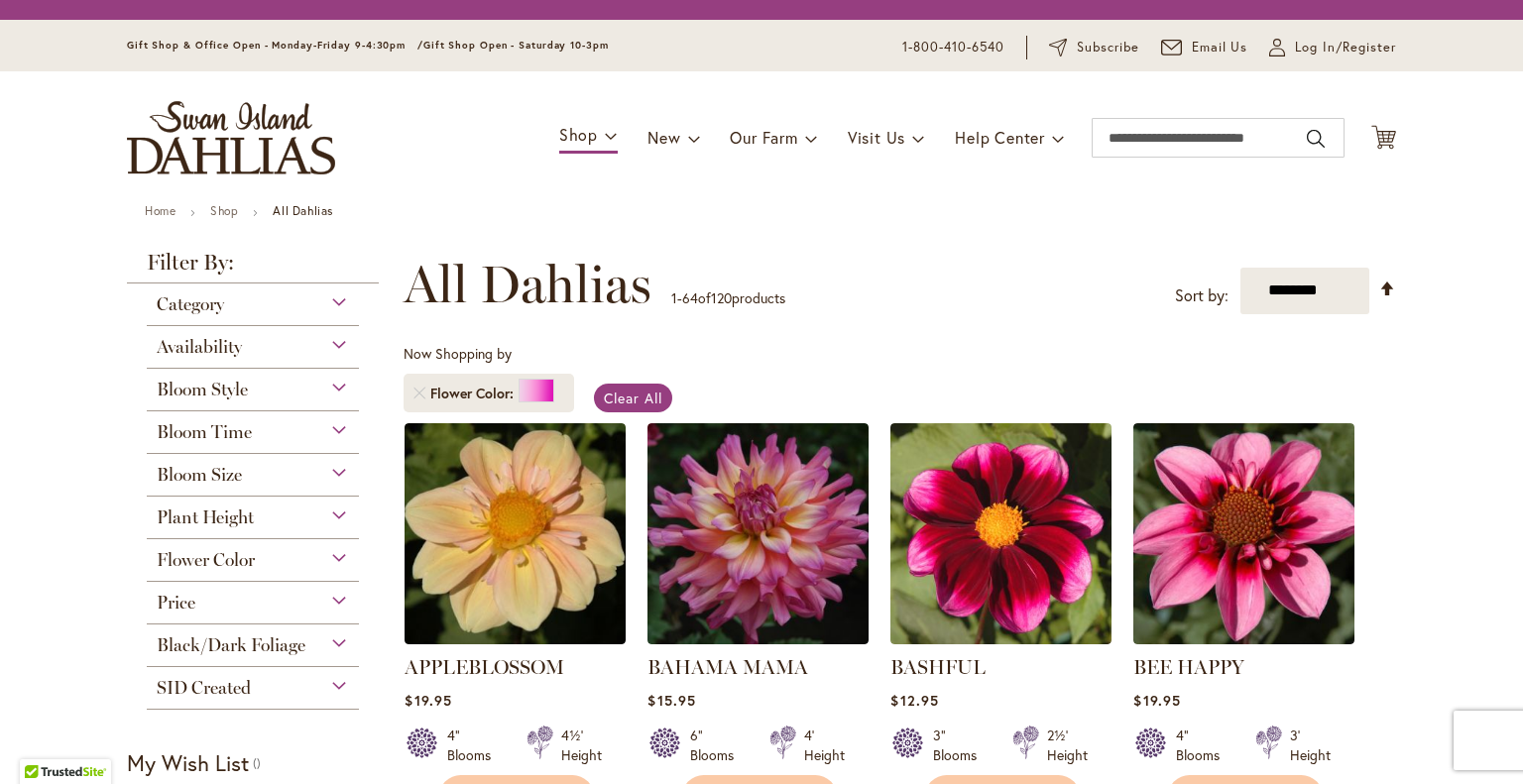 scroll, scrollTop: 0, scrollLeft: 0, axis: both 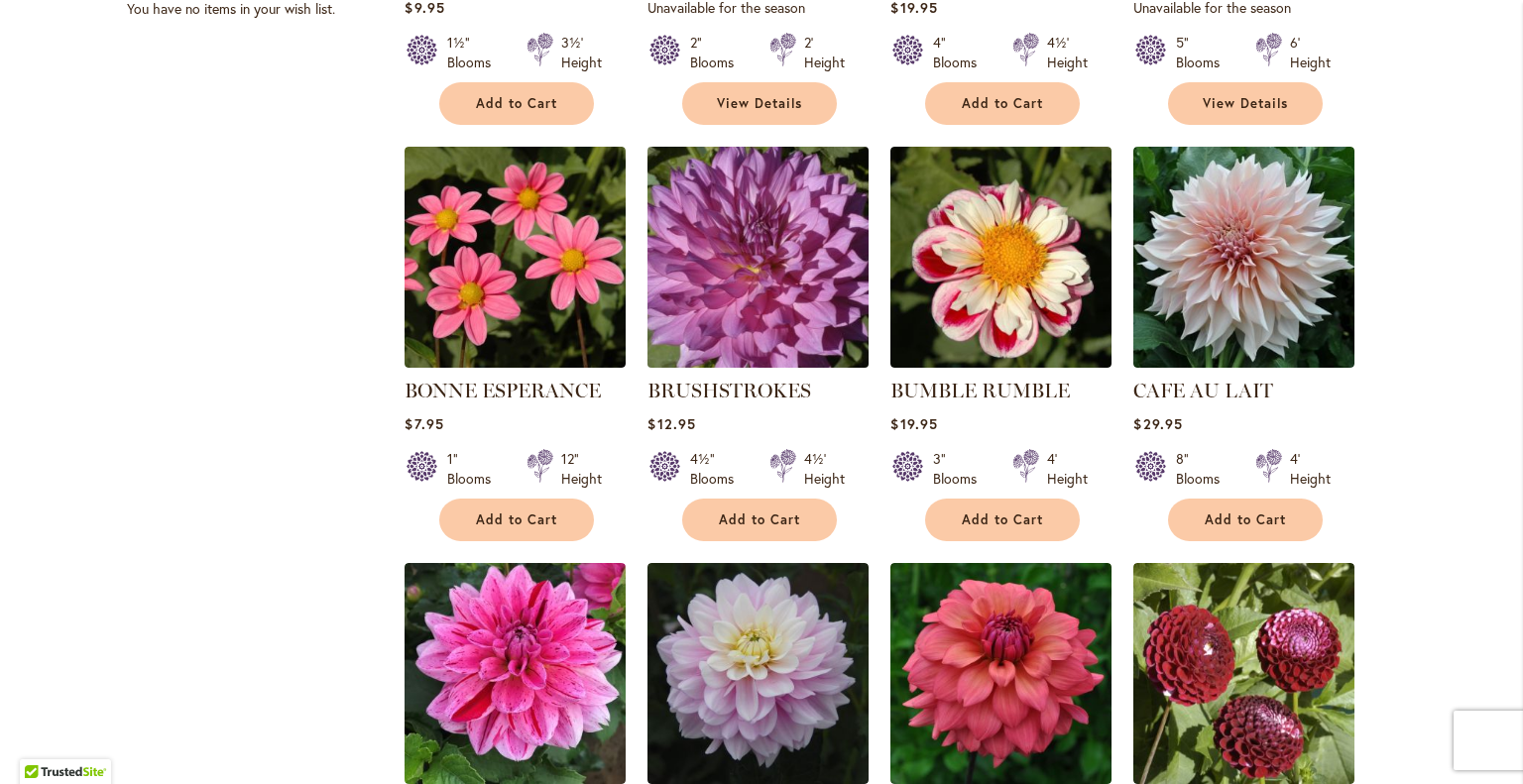 click at bounding box center (759, 257) 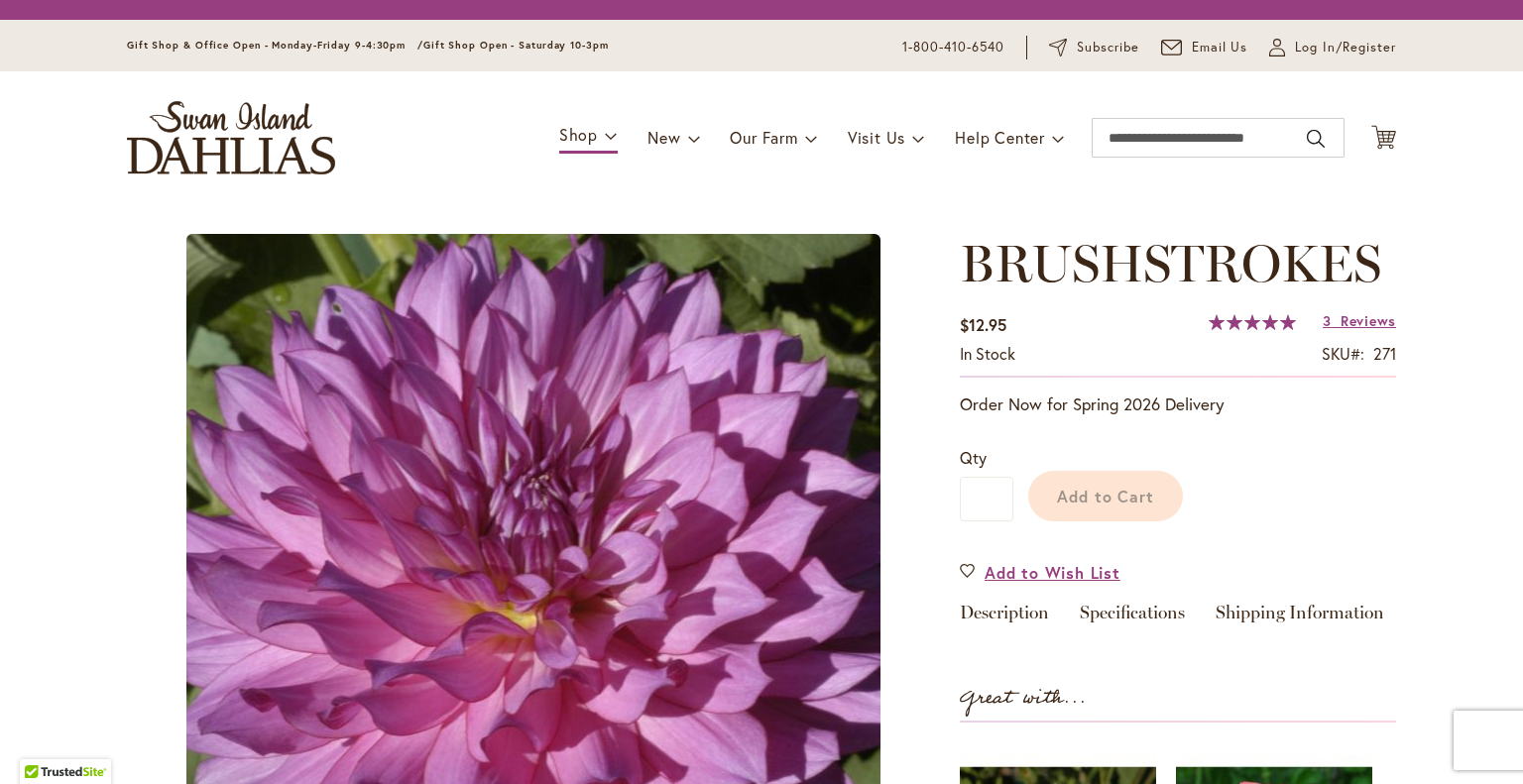 scroll, scrollTop: 0, scrollLeft: 0, axis: both 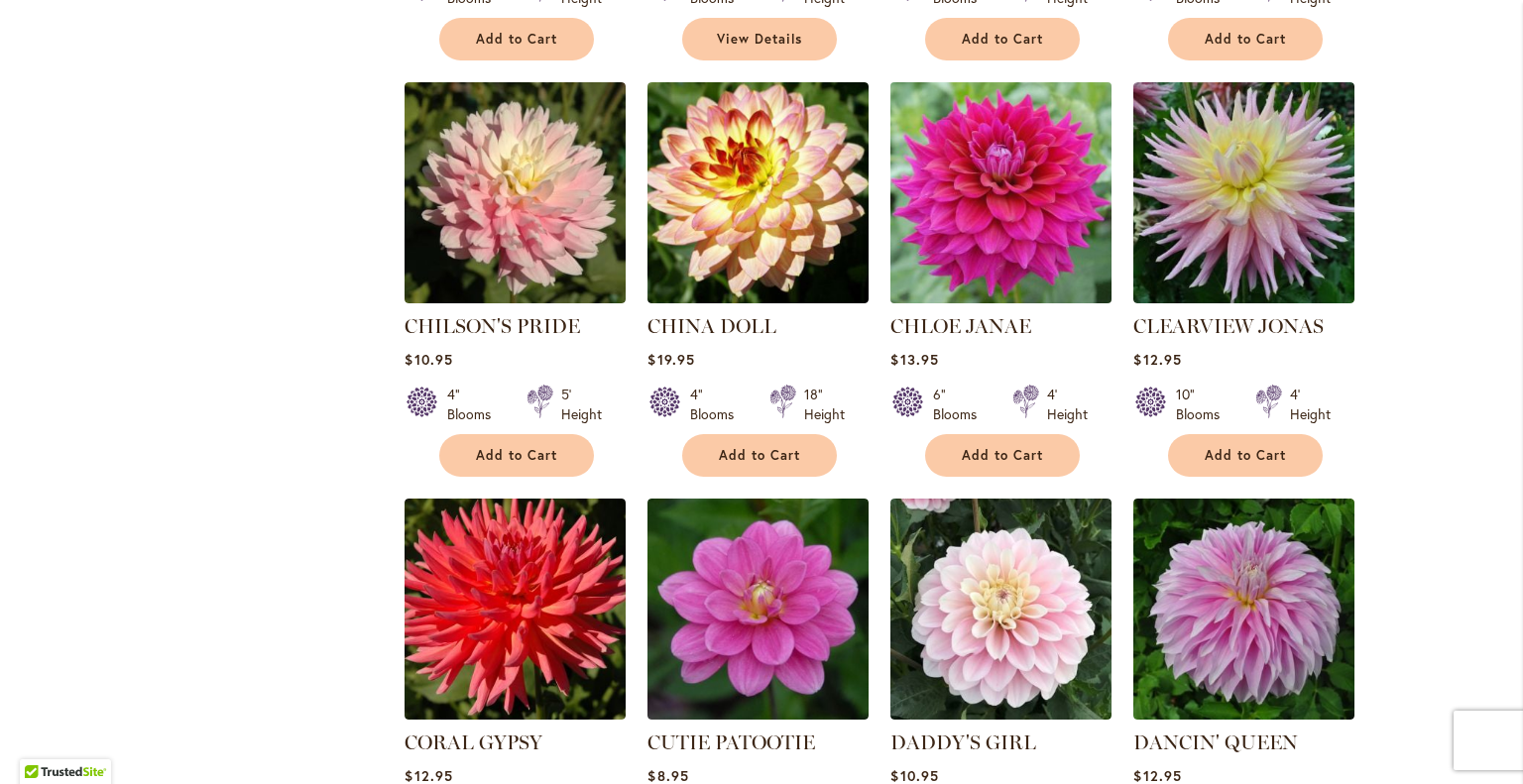 click at bounding box center [1001, 192] 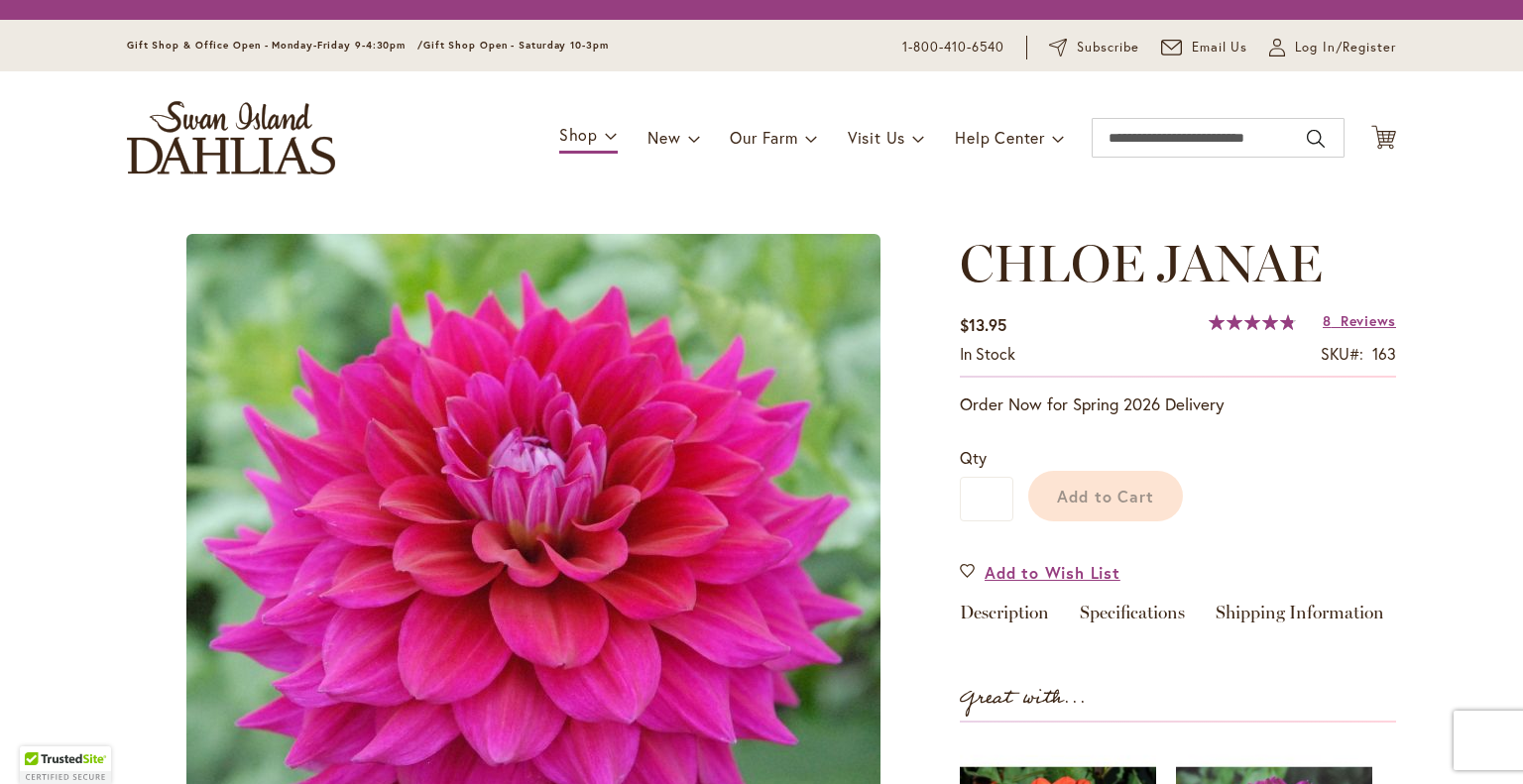 scroll, scrollTop: 0, scrollLeft: 0, axis: both 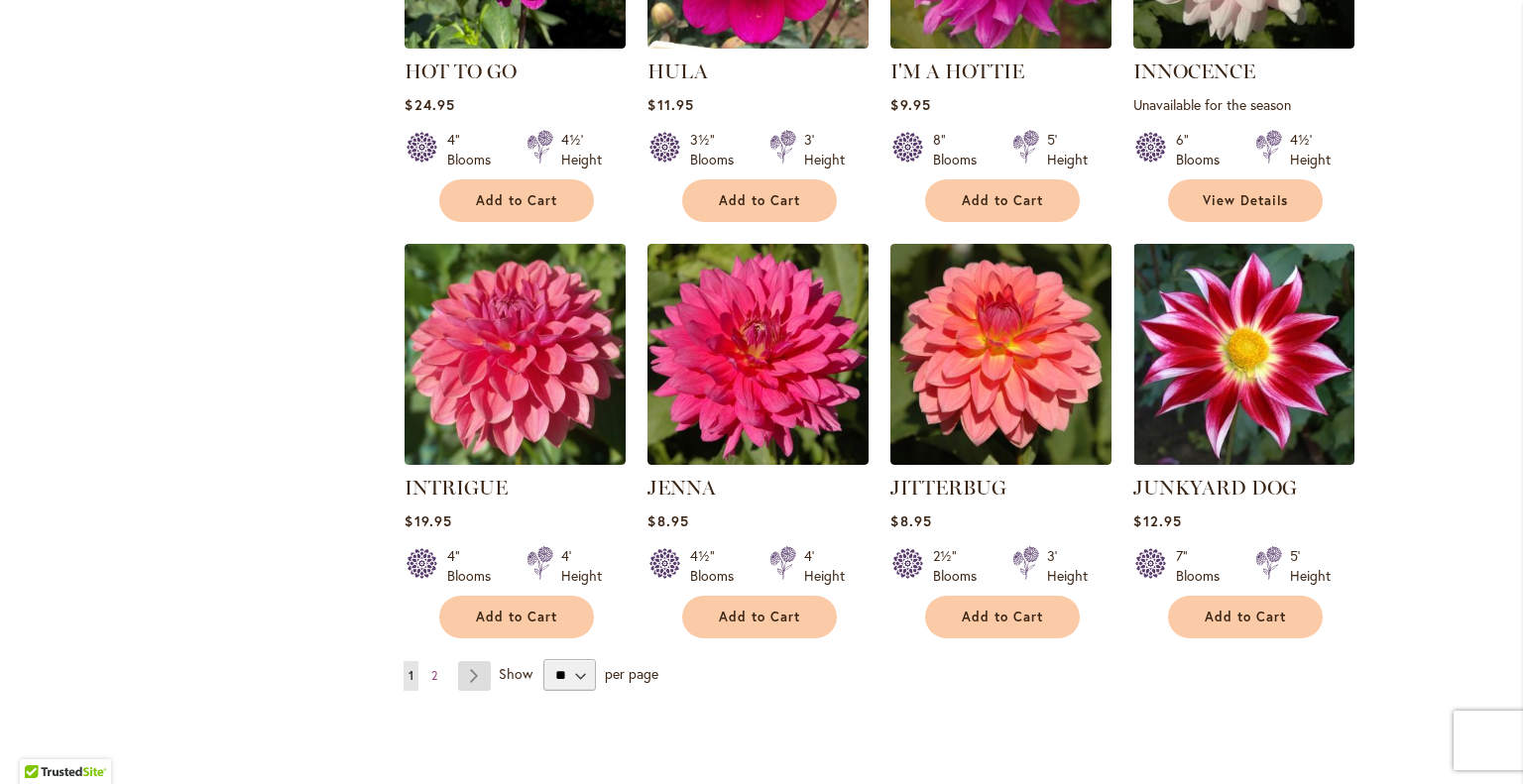 click on "Page
Next" at bounding box center (474, 676) 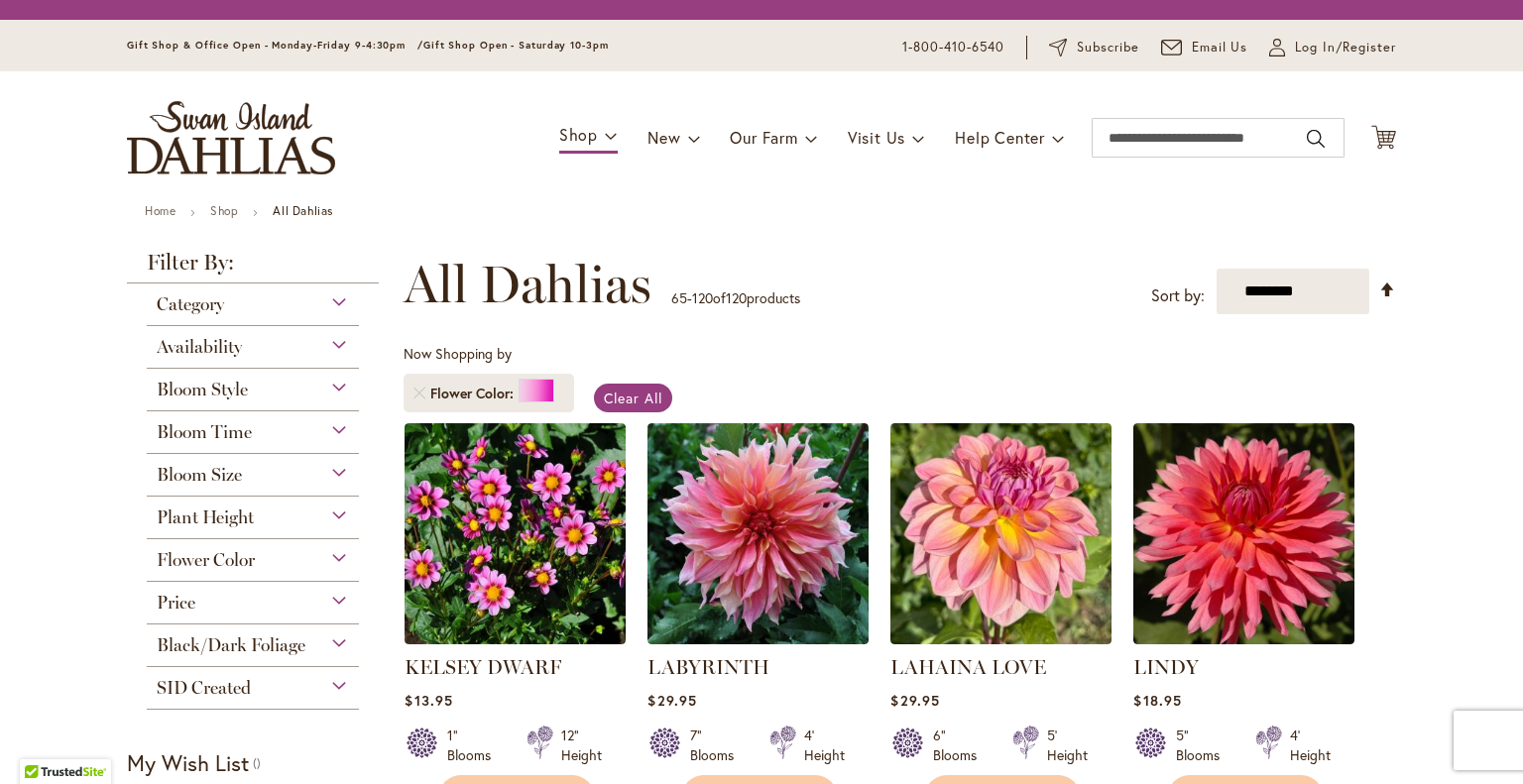scroll, scrollTop: 0, scrollLeft: 0, axis: both 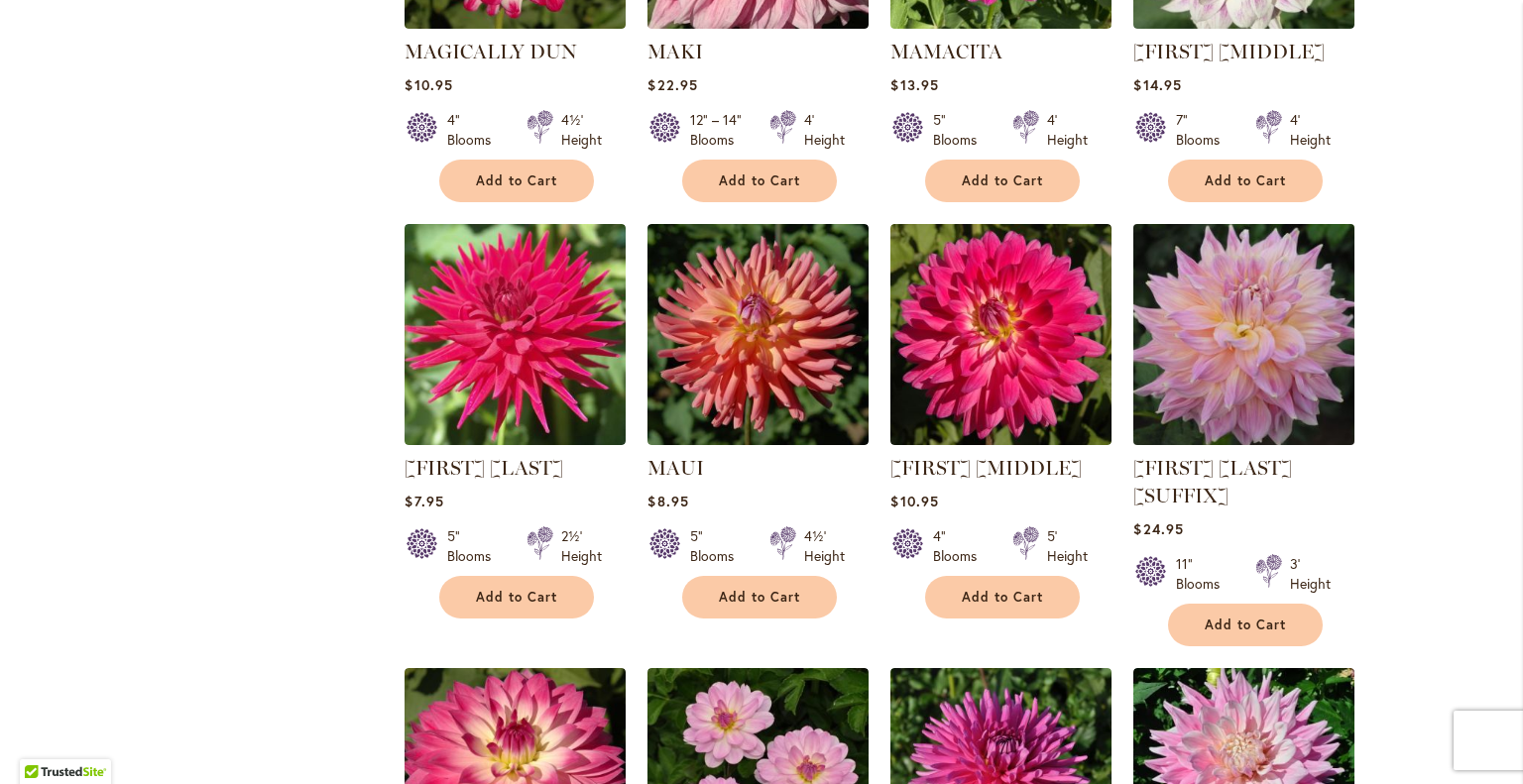 click at bounding box center [1244, 334] 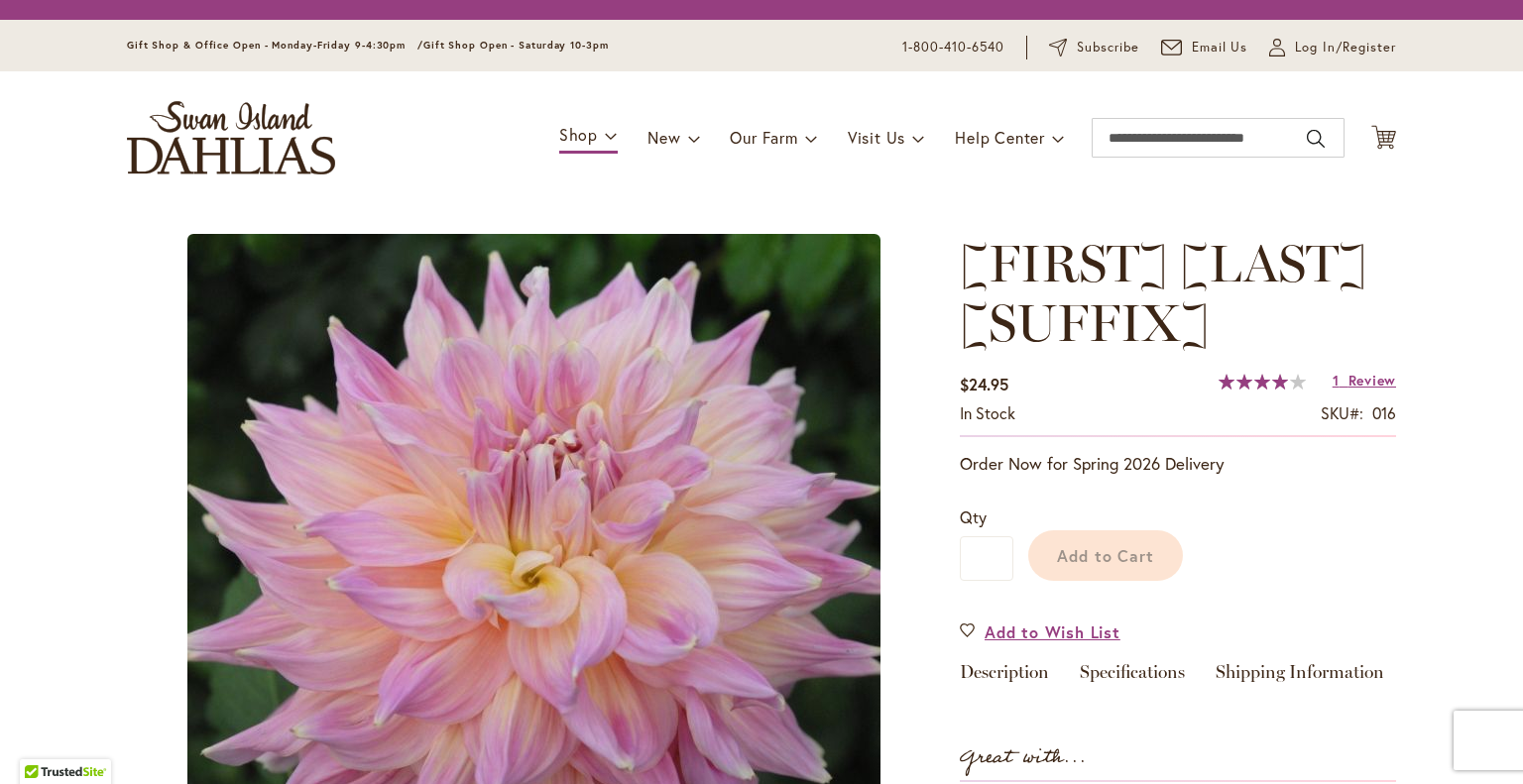 scroll, scrollTop: 0, scrollLeft: 0, axis: both 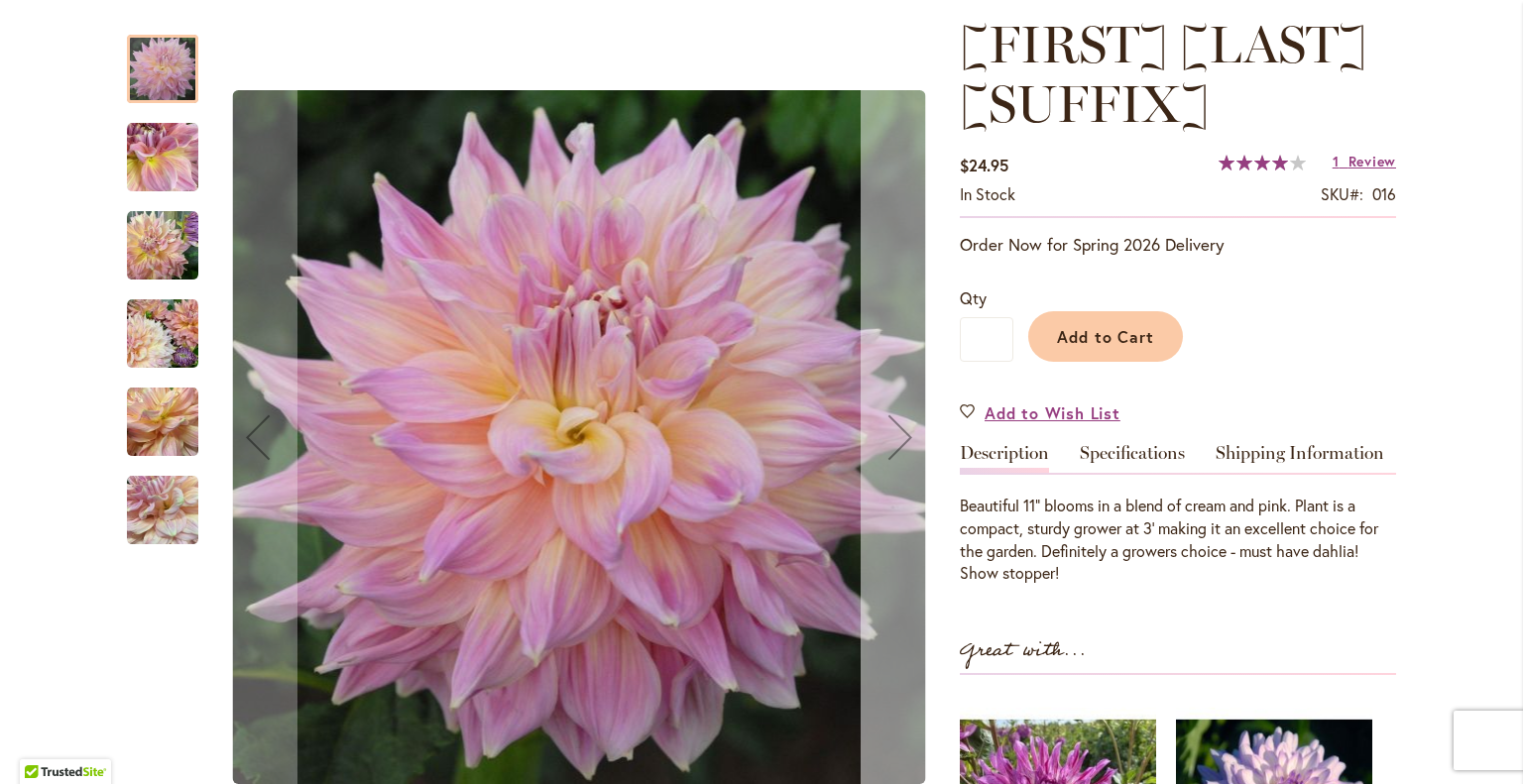 click at bounding box center [900, 437] 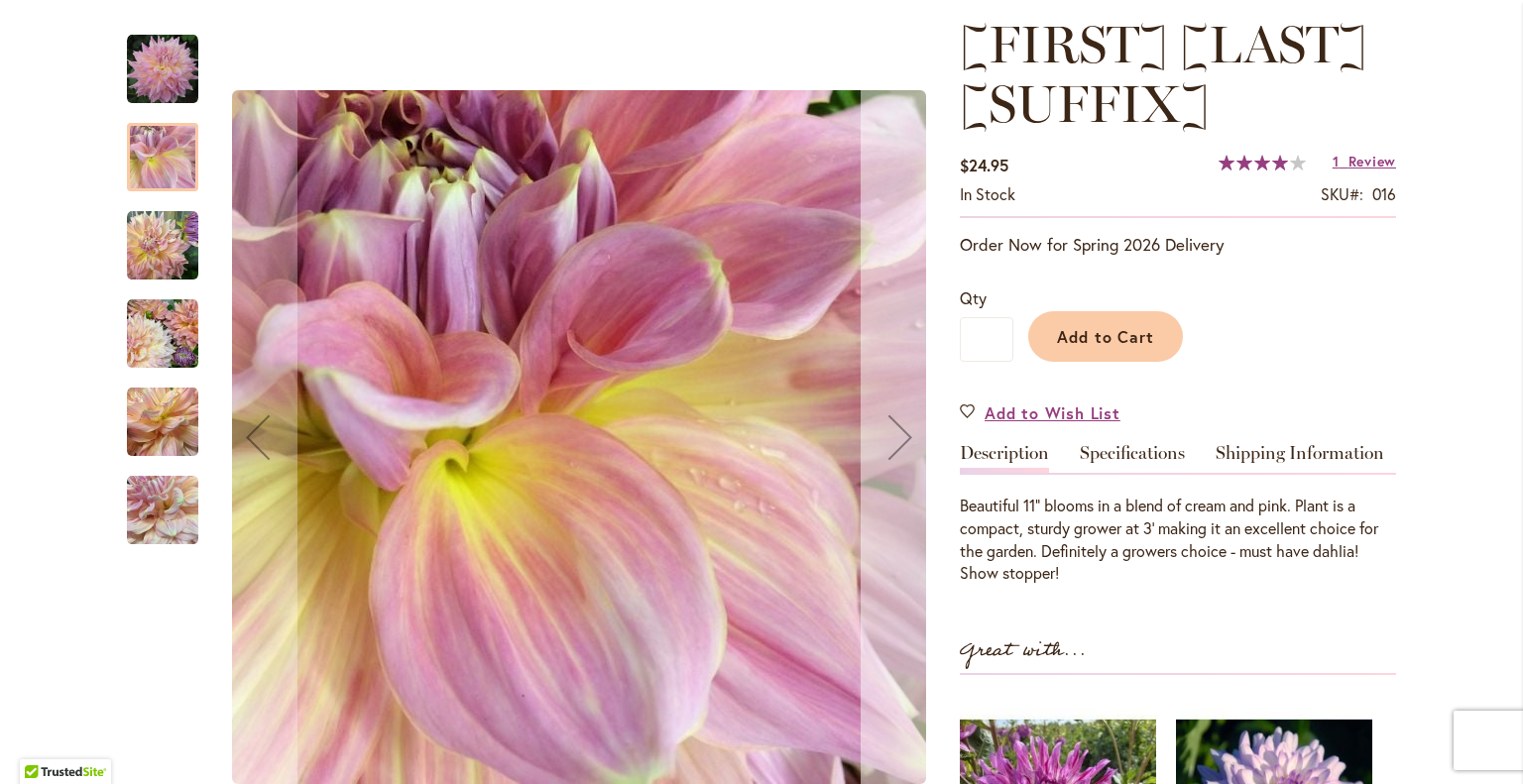 click at bounding box center (900, 437) 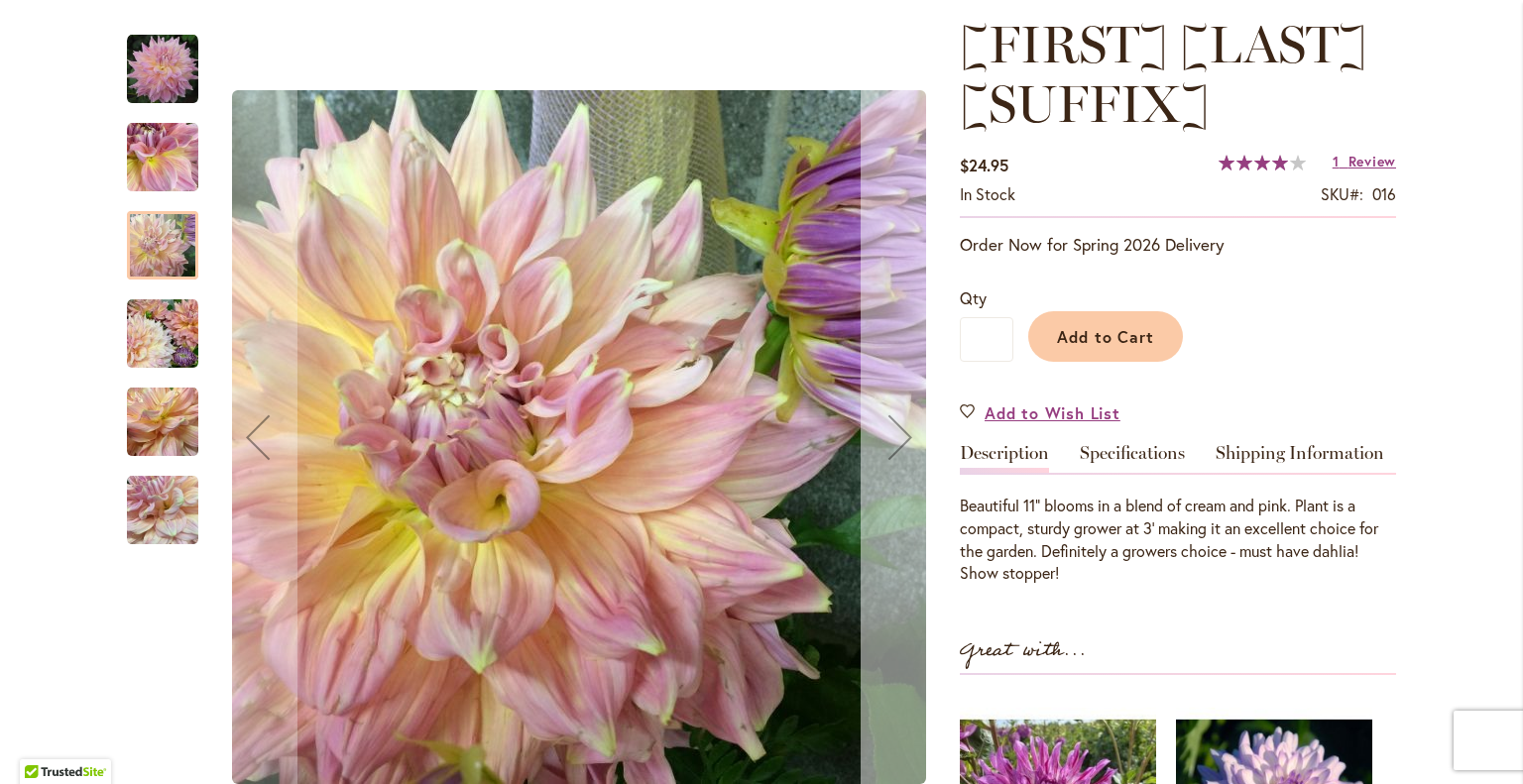 click at bounding box center (900, 437) 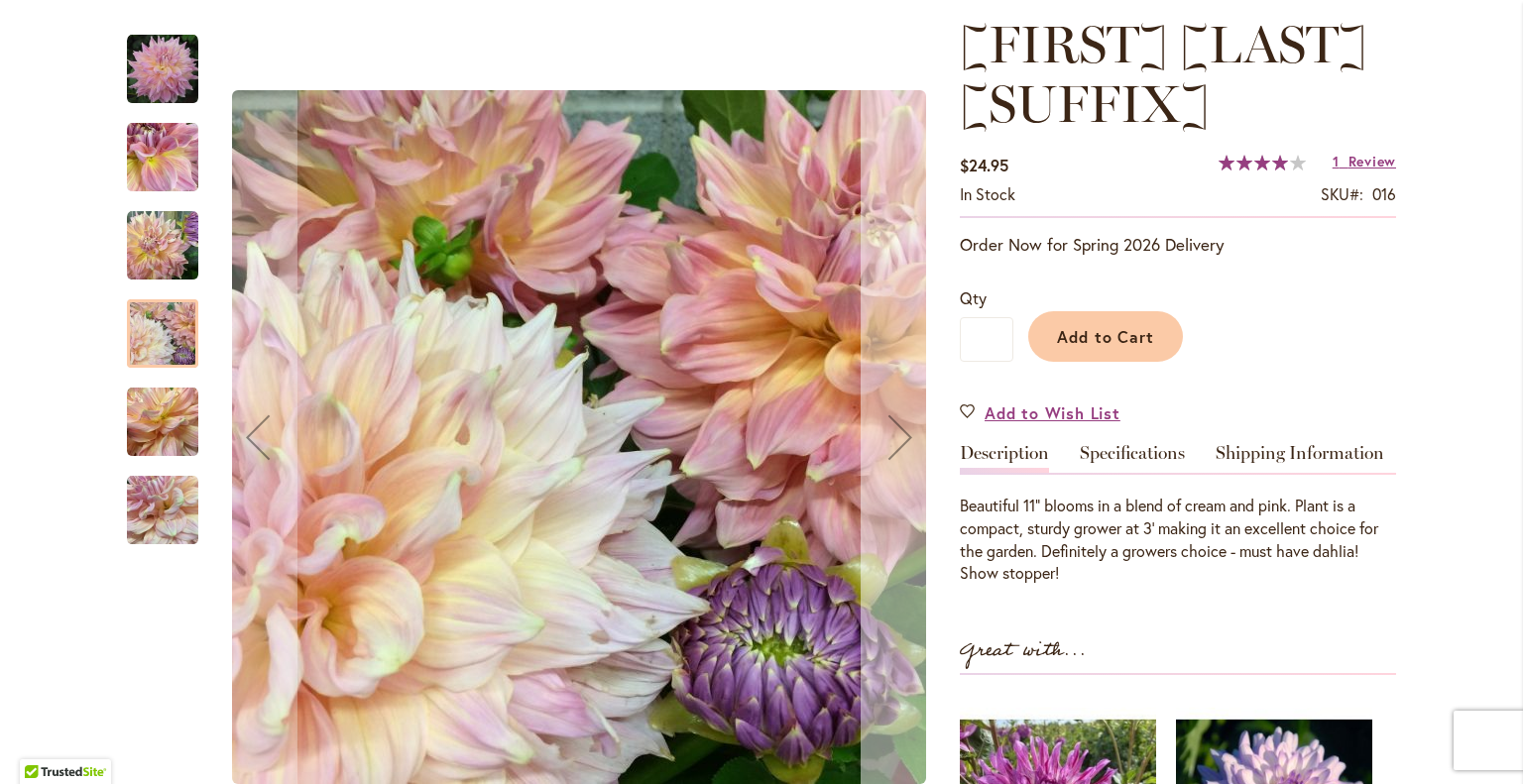 click at bounding box center [900, 437] 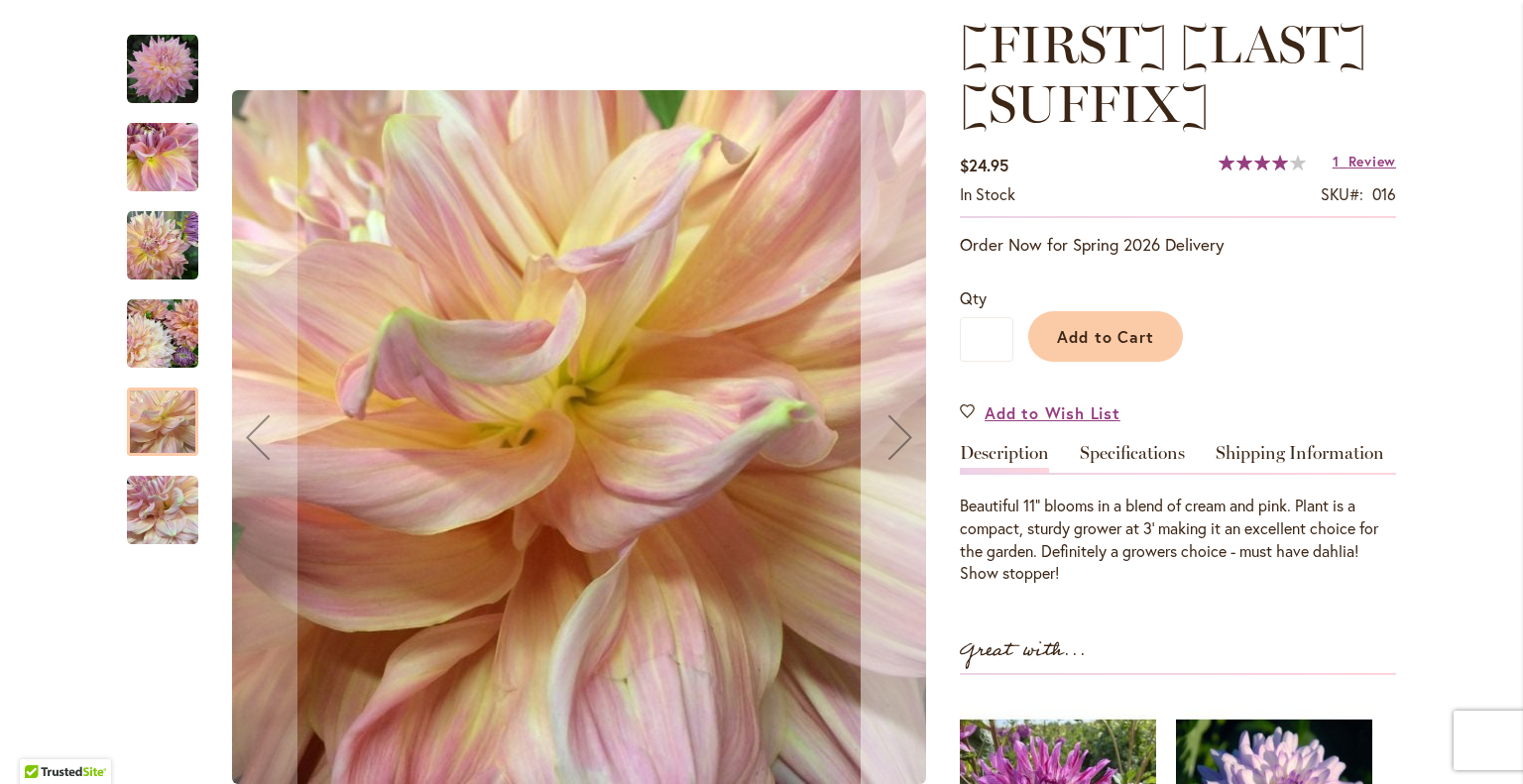 click at bounding box center [900, 437] 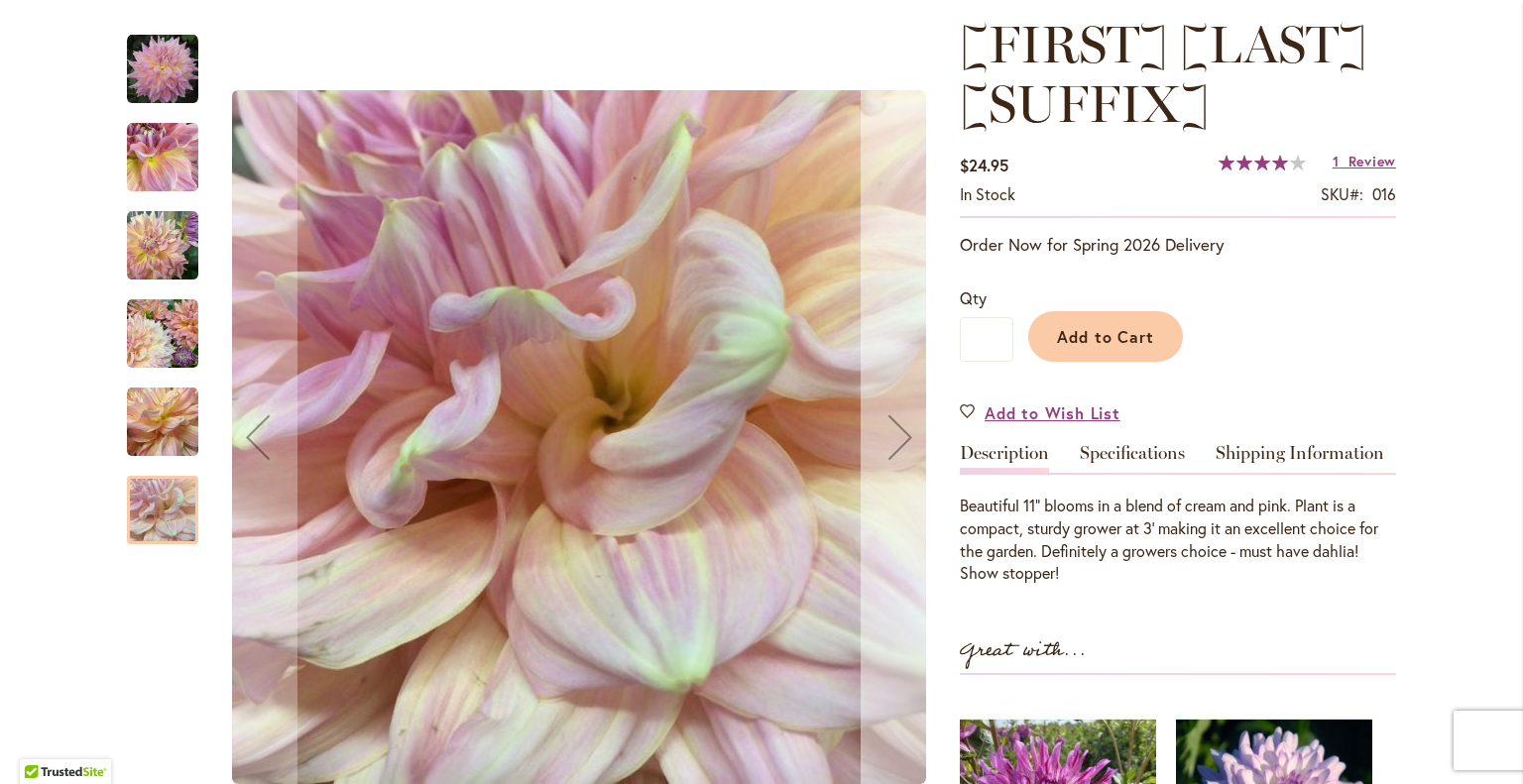 click at bounding box center (900, 437) 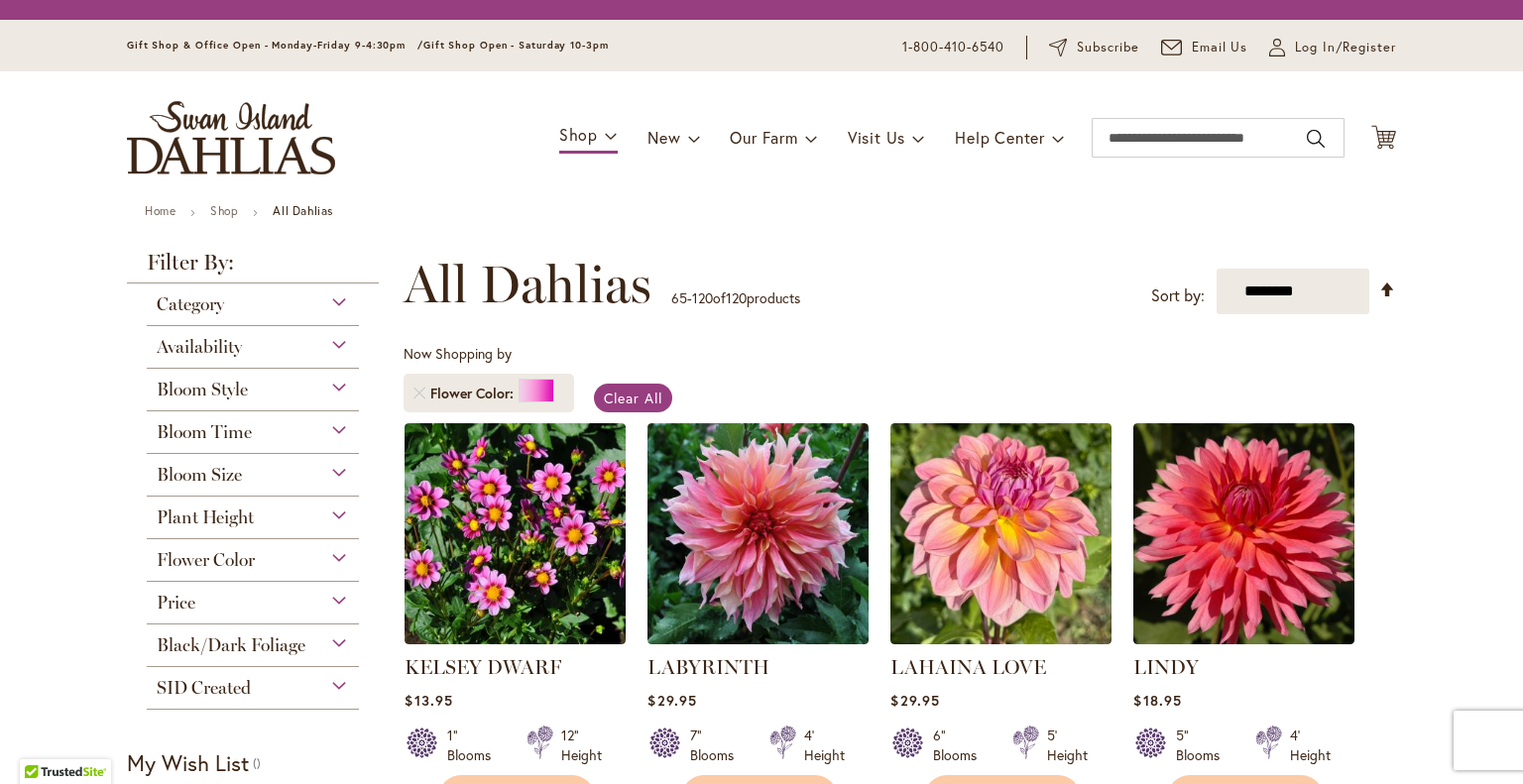 scroll, scrollTop: 0, scrollLeft: 0, axis: both 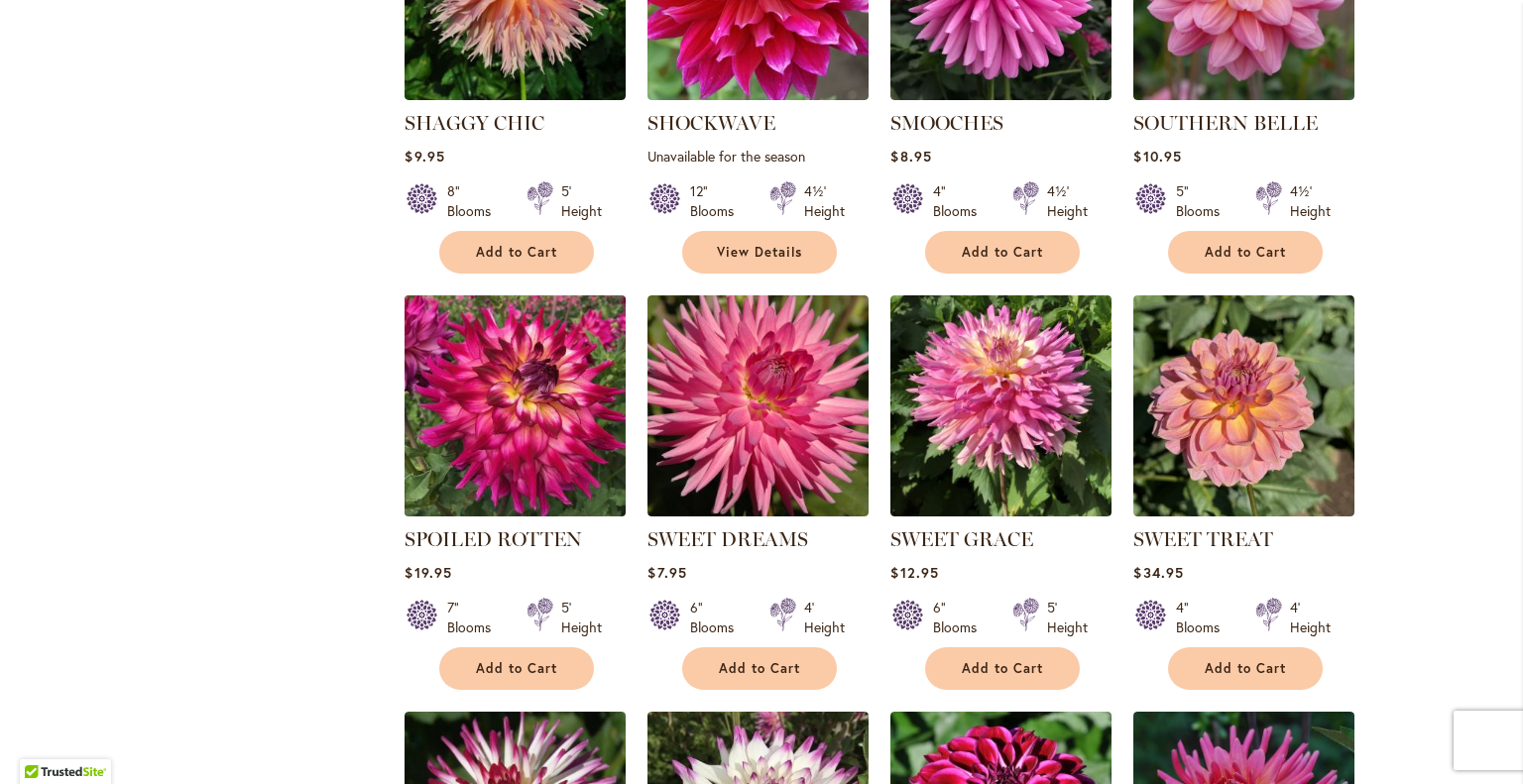 click at bounding box center [516, 405] 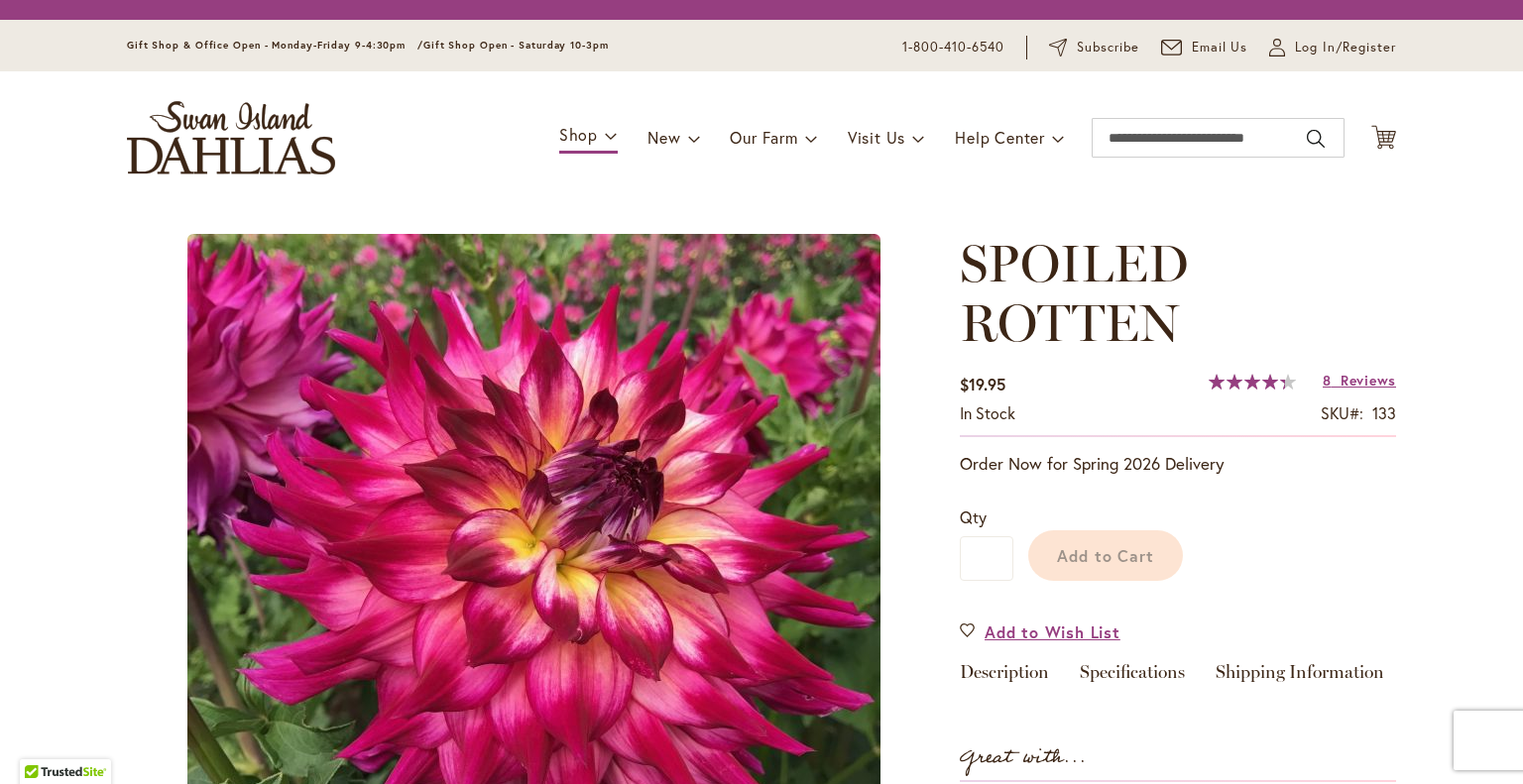 scroll, scrollTop: 0, scrollLeft: 0, axis: both 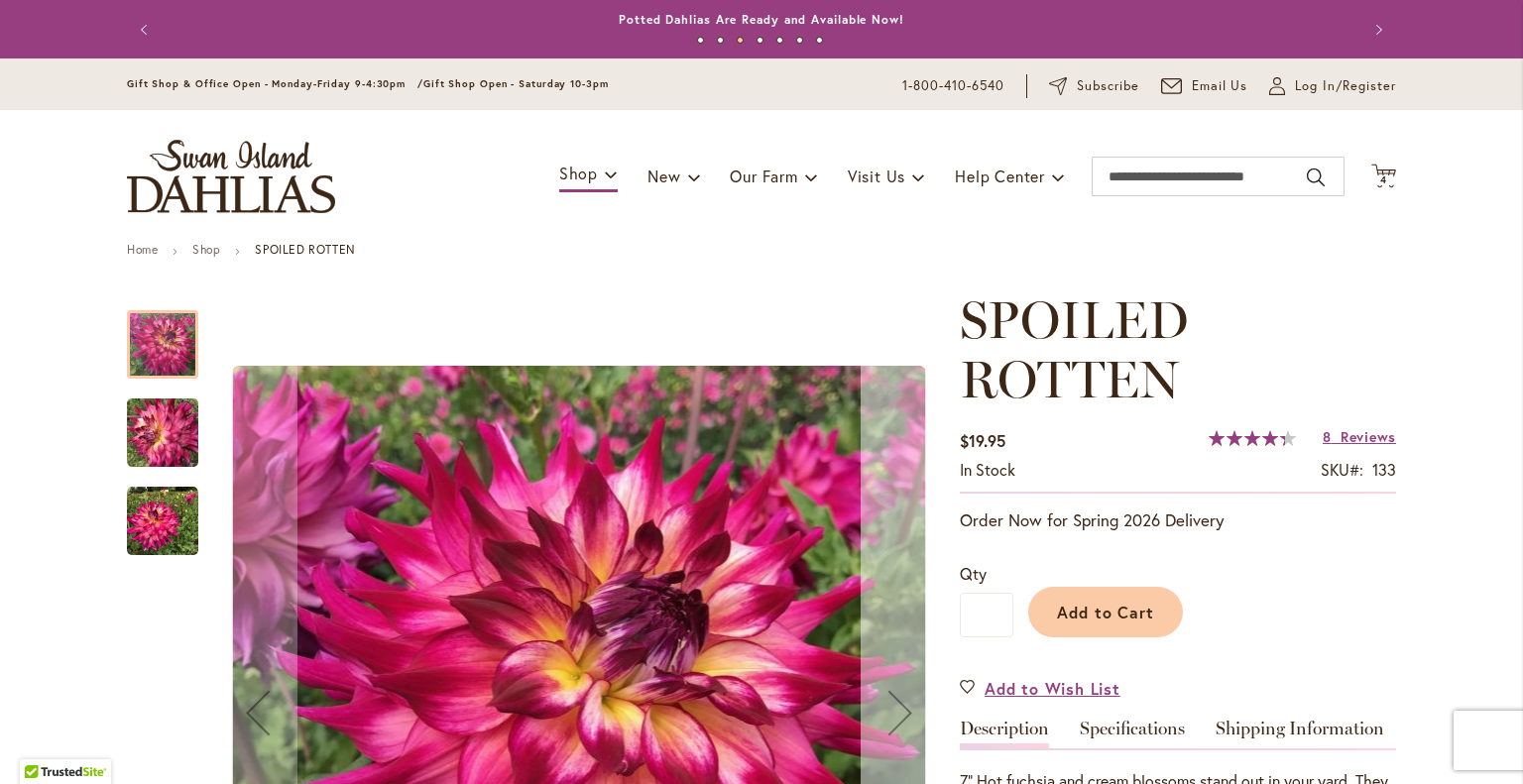 click at bounding box center [900, 713] 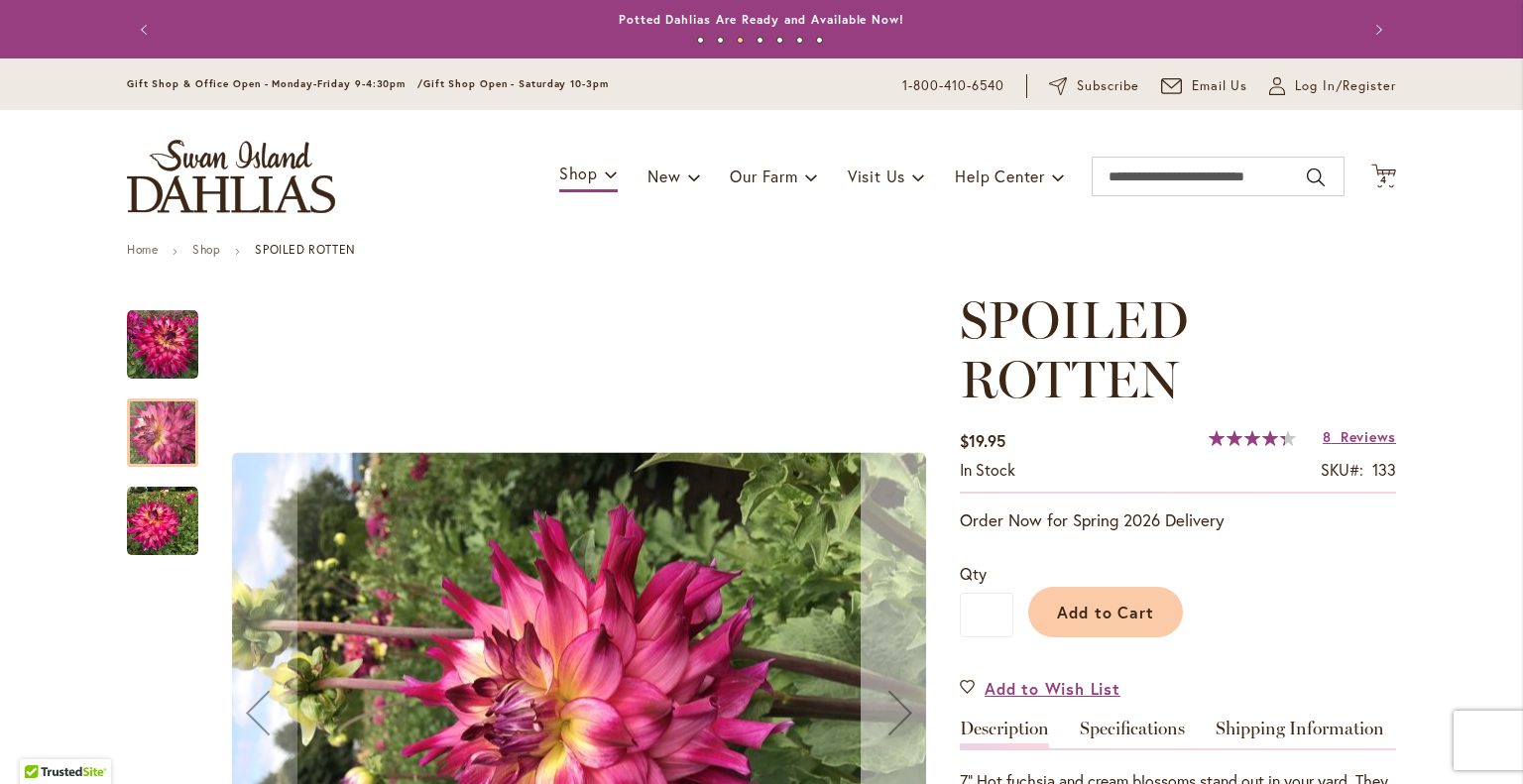 click at bounding box center (900, 713) 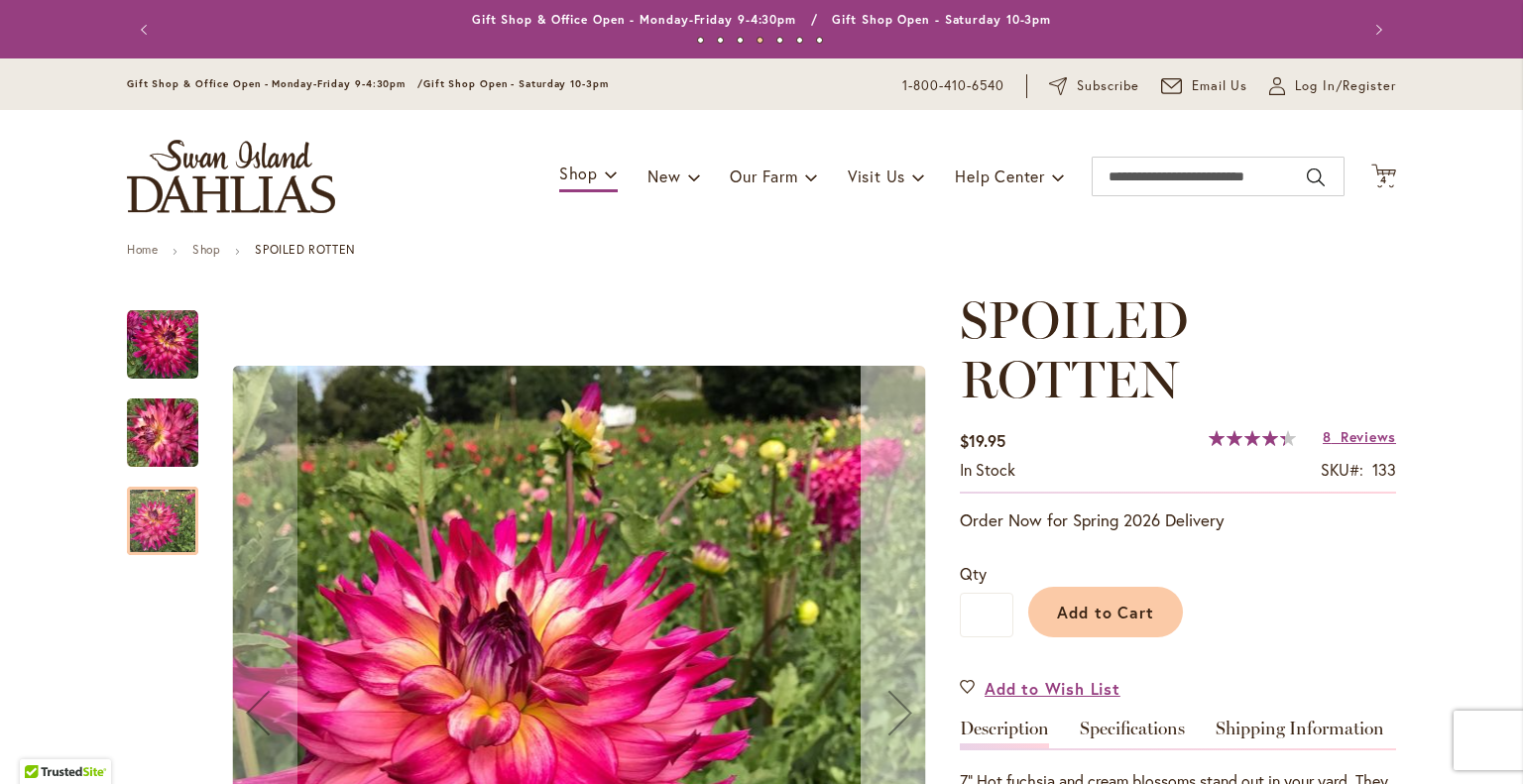 click at bounding box center (900, 713) 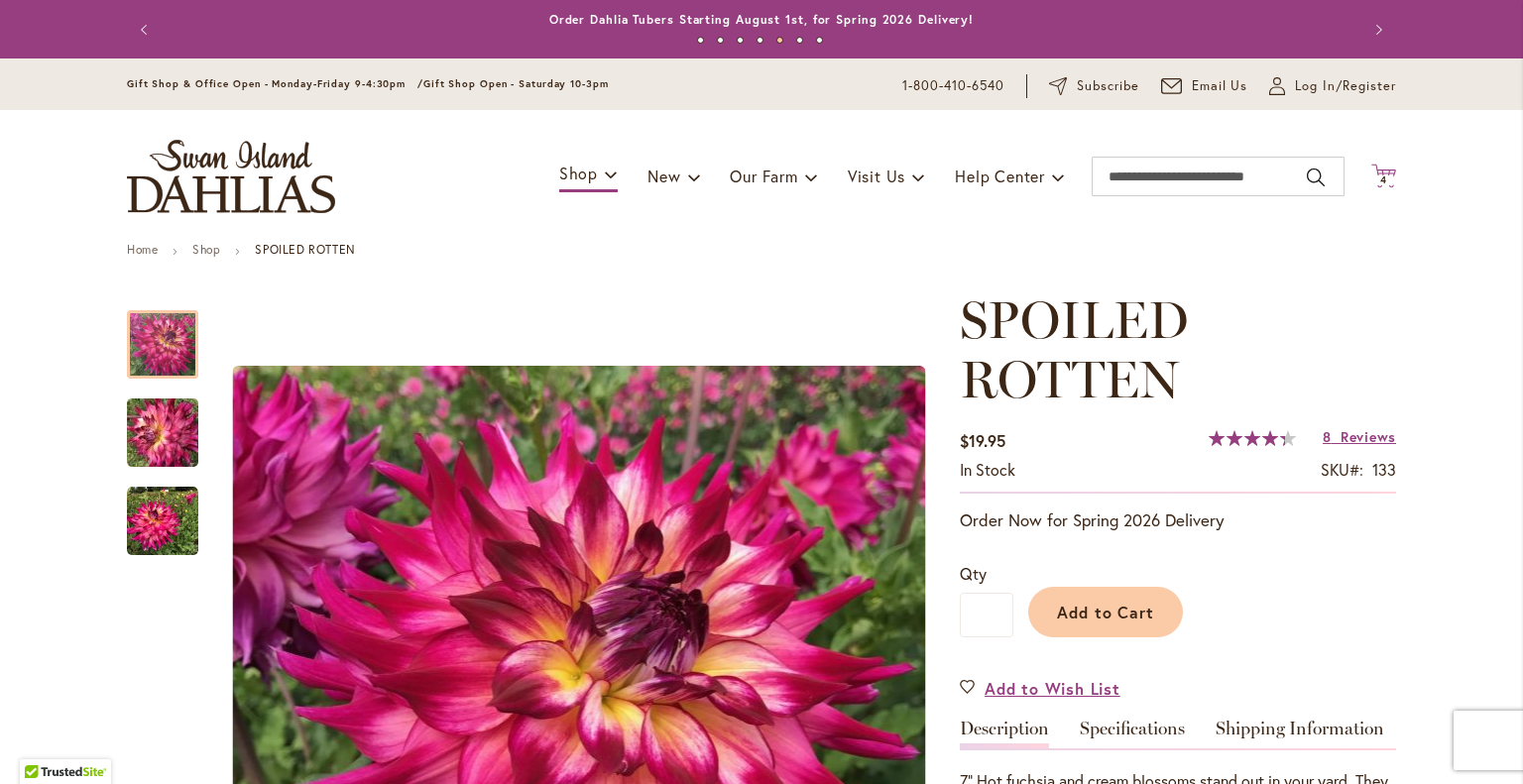 click on "Cart
.cls-1 {
fill: #231f20;
}" 